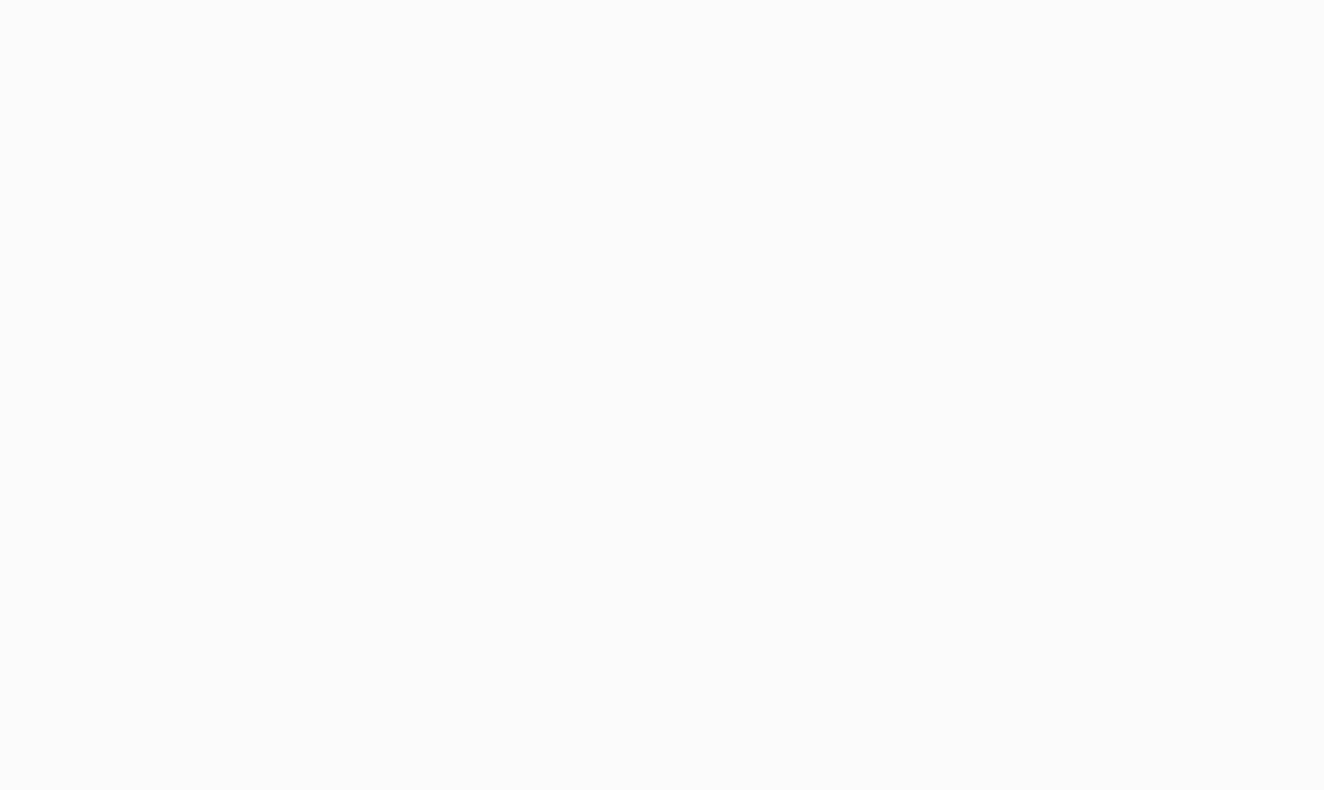 scroll, scrollTop: 0, scrollLeft: 0, axis: both 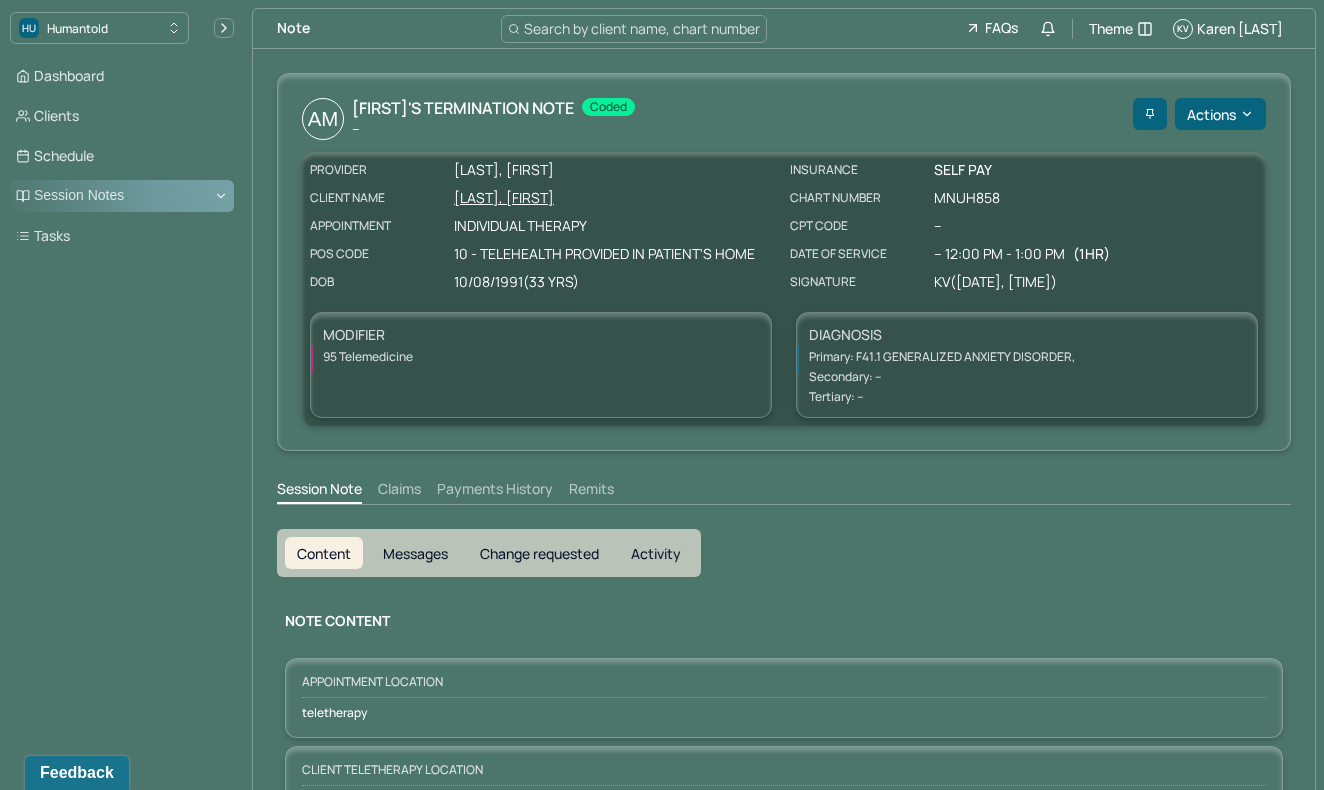 click on "Session Notes" at bounding box center [122, 196] 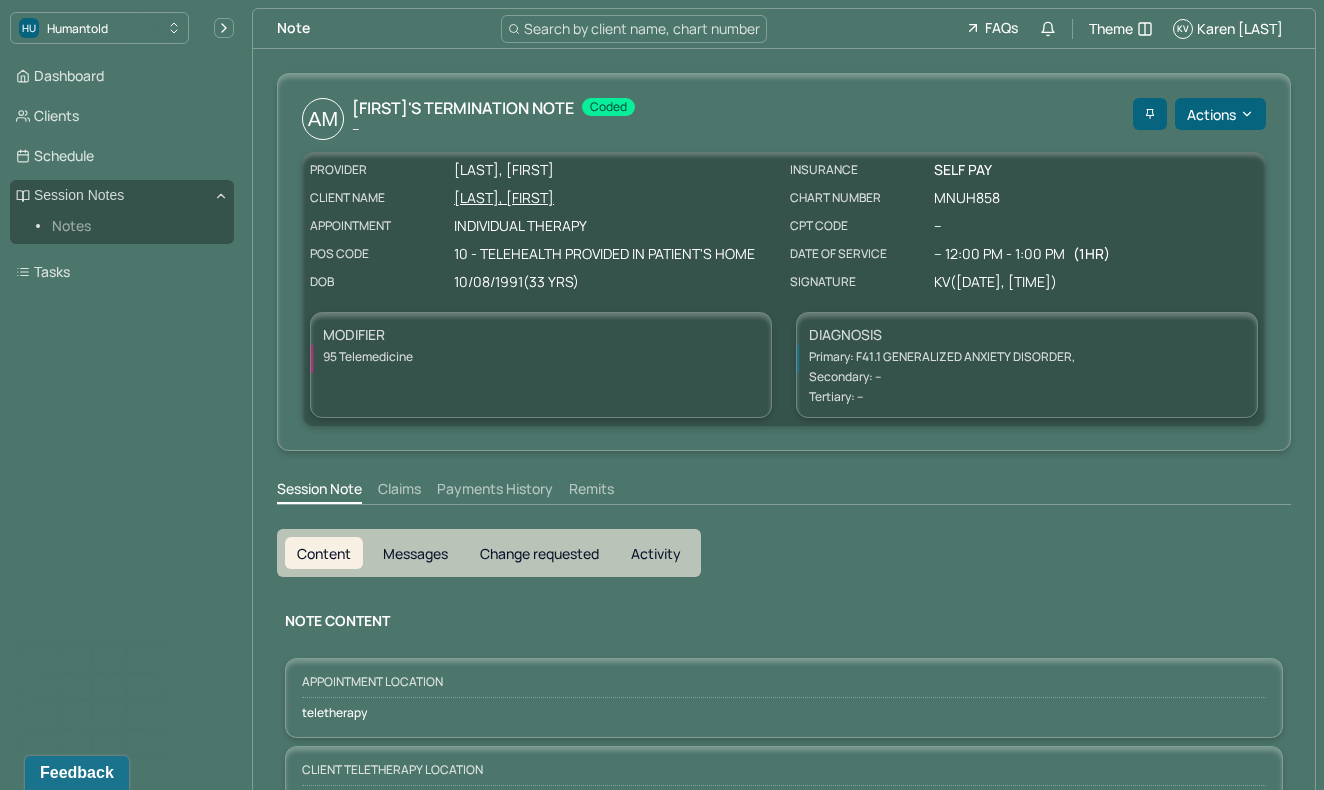 click on "Notes" at bounding box center [135, 226] 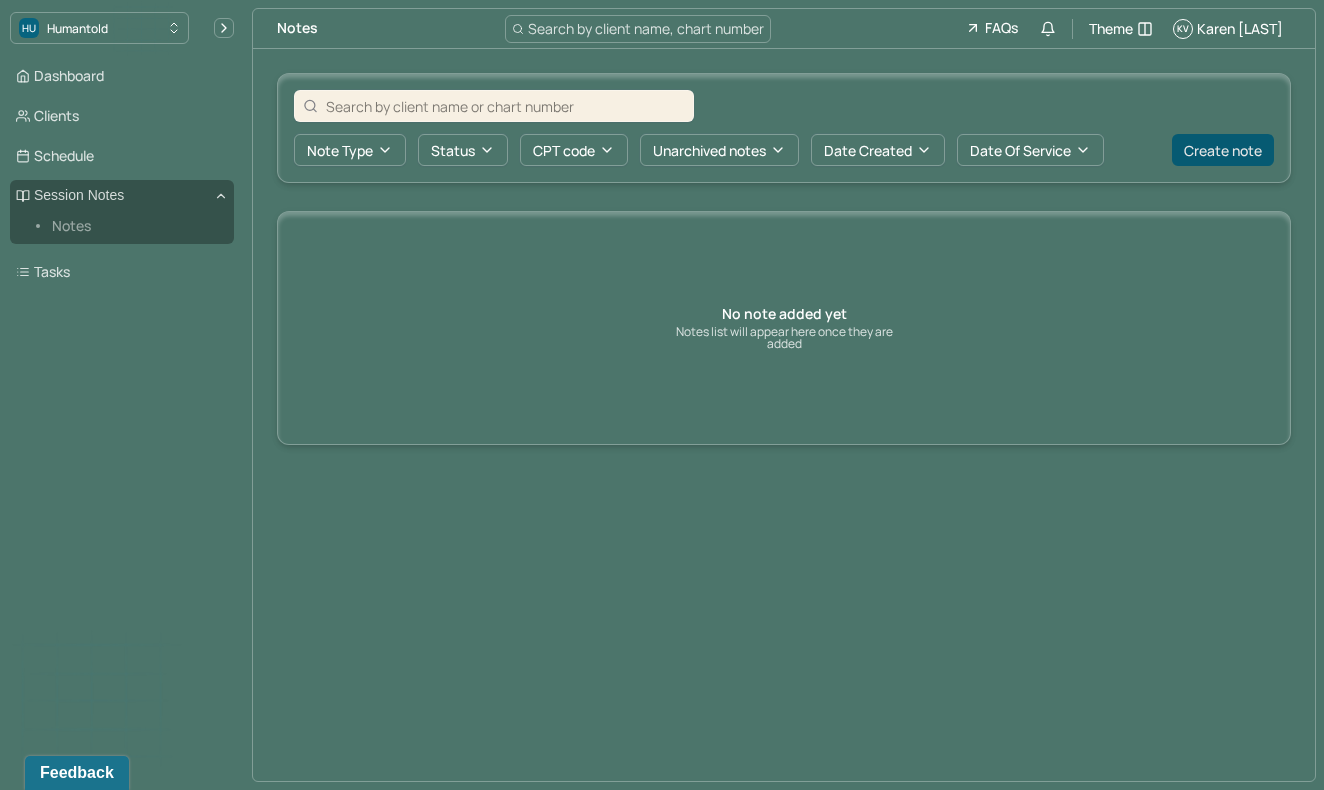 click on "Create note" at bounding box center (1223, 150) 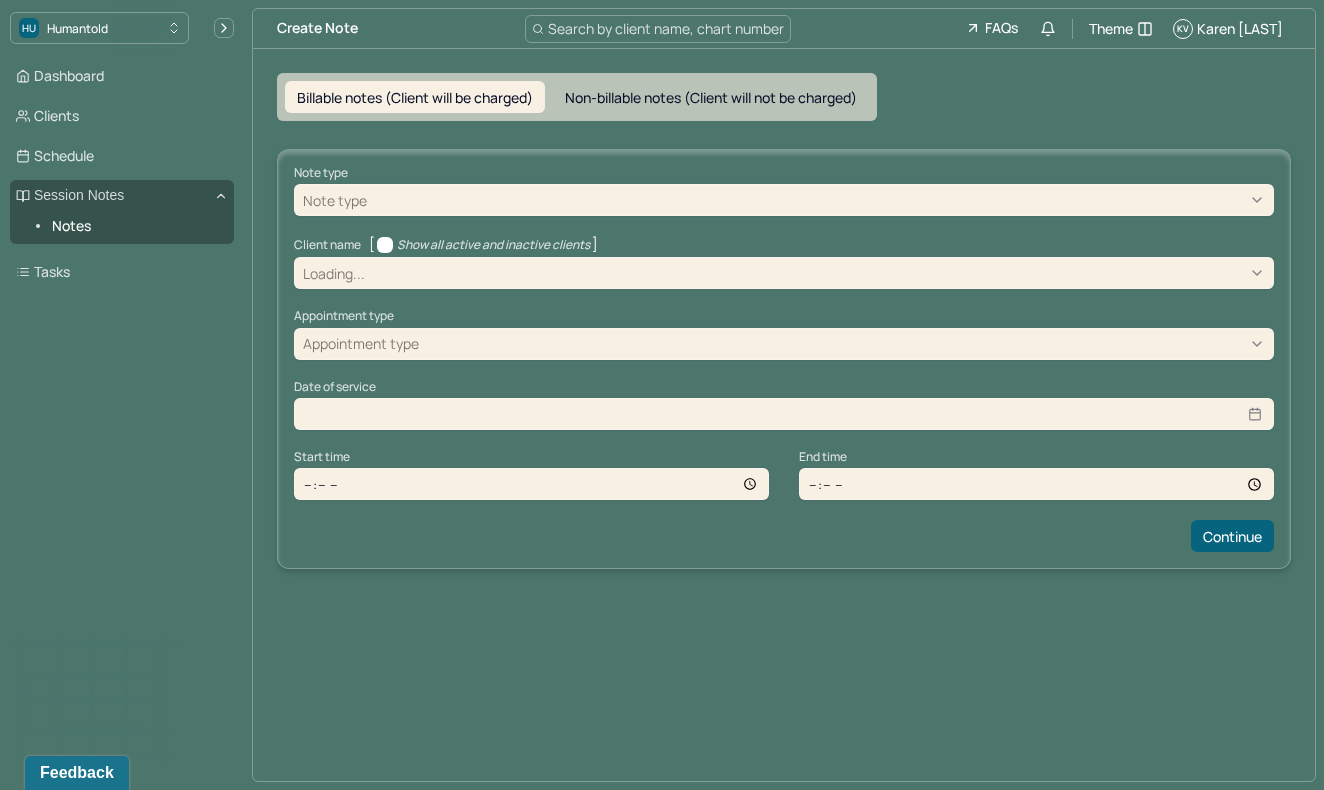 click at bounding box center (818, 200) 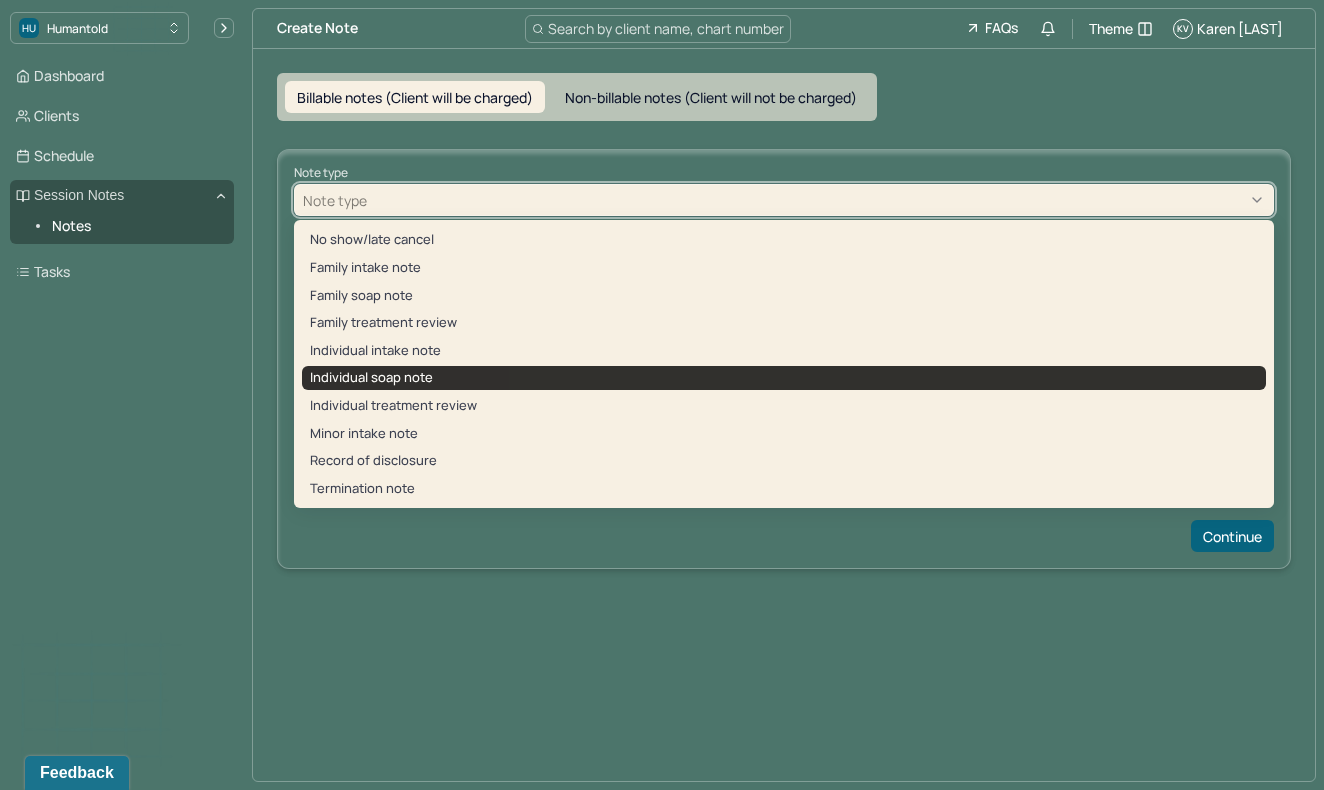 click on "Individual soap note" at bounding box center (784, 378) 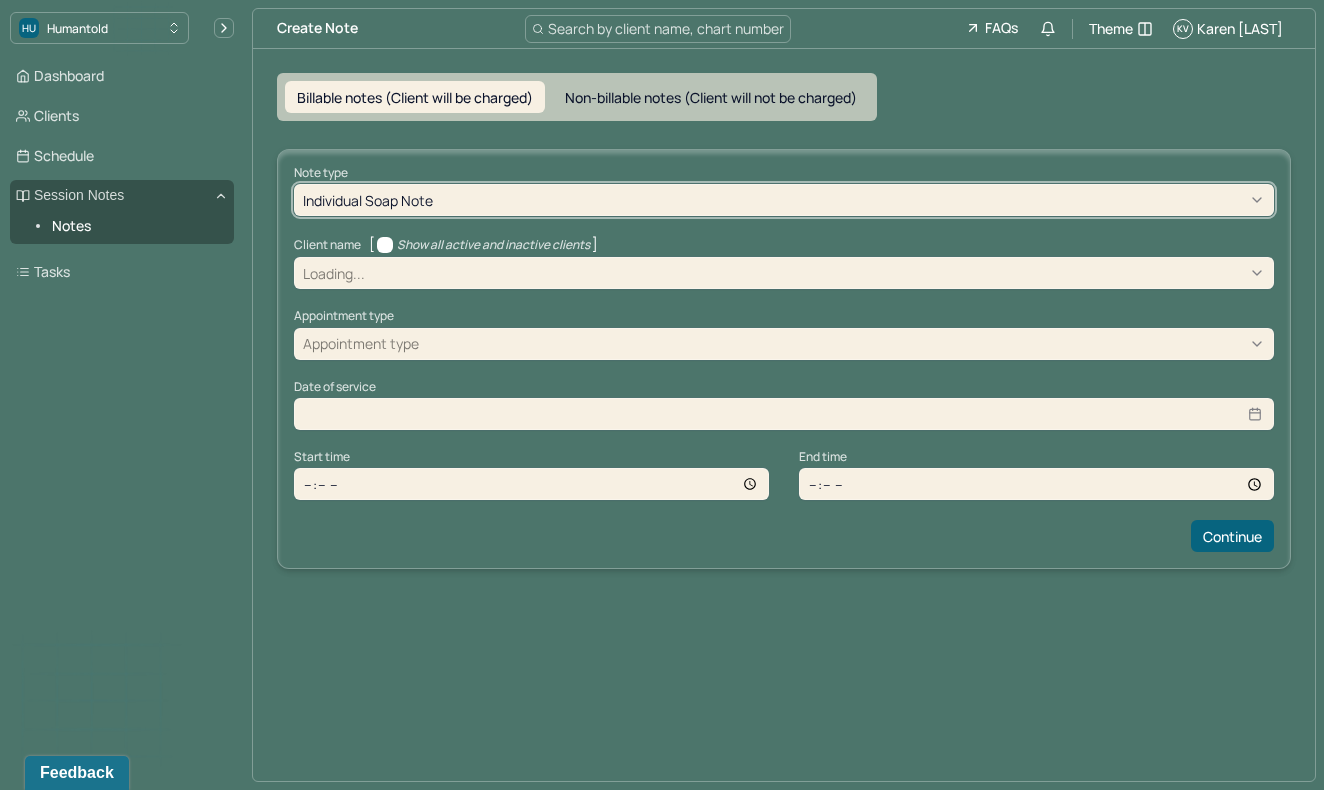 click at bounding box center (817, 273) 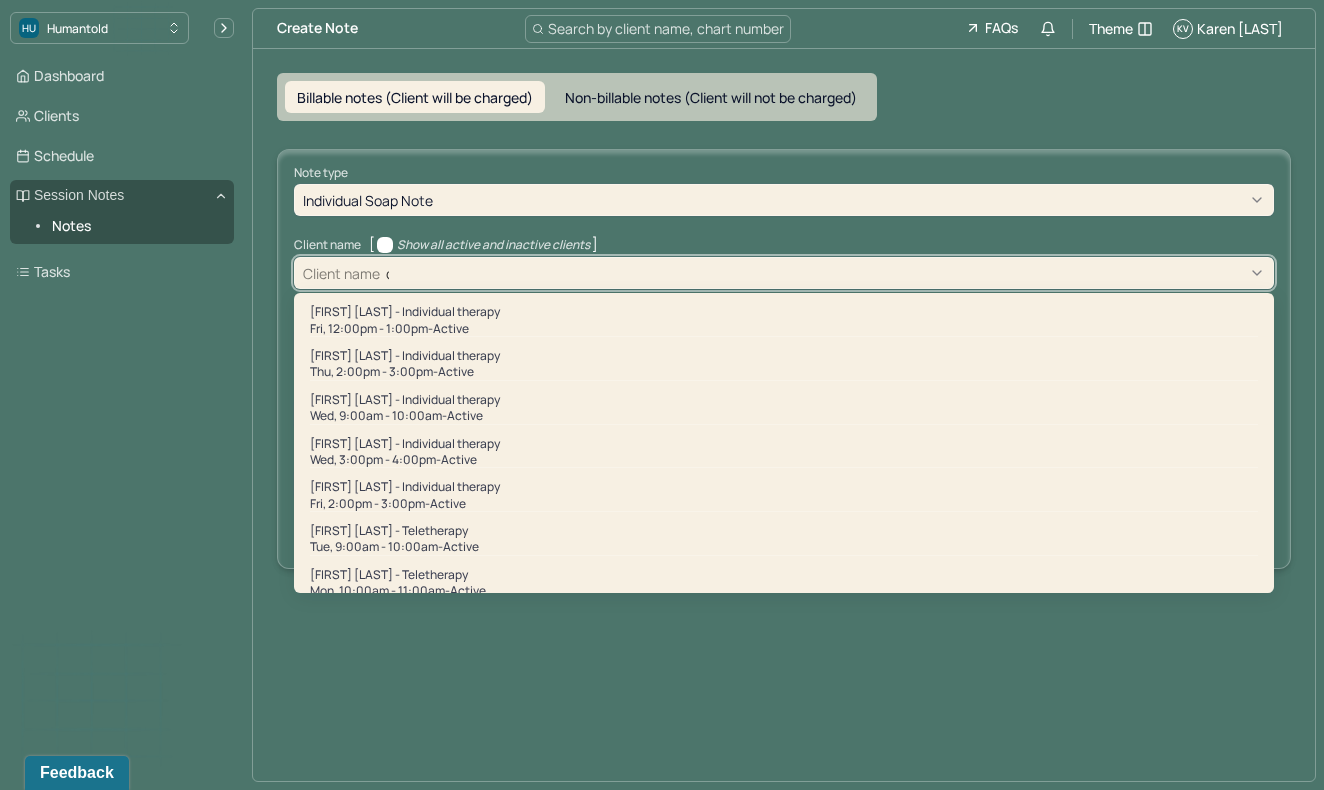 type on "dia" 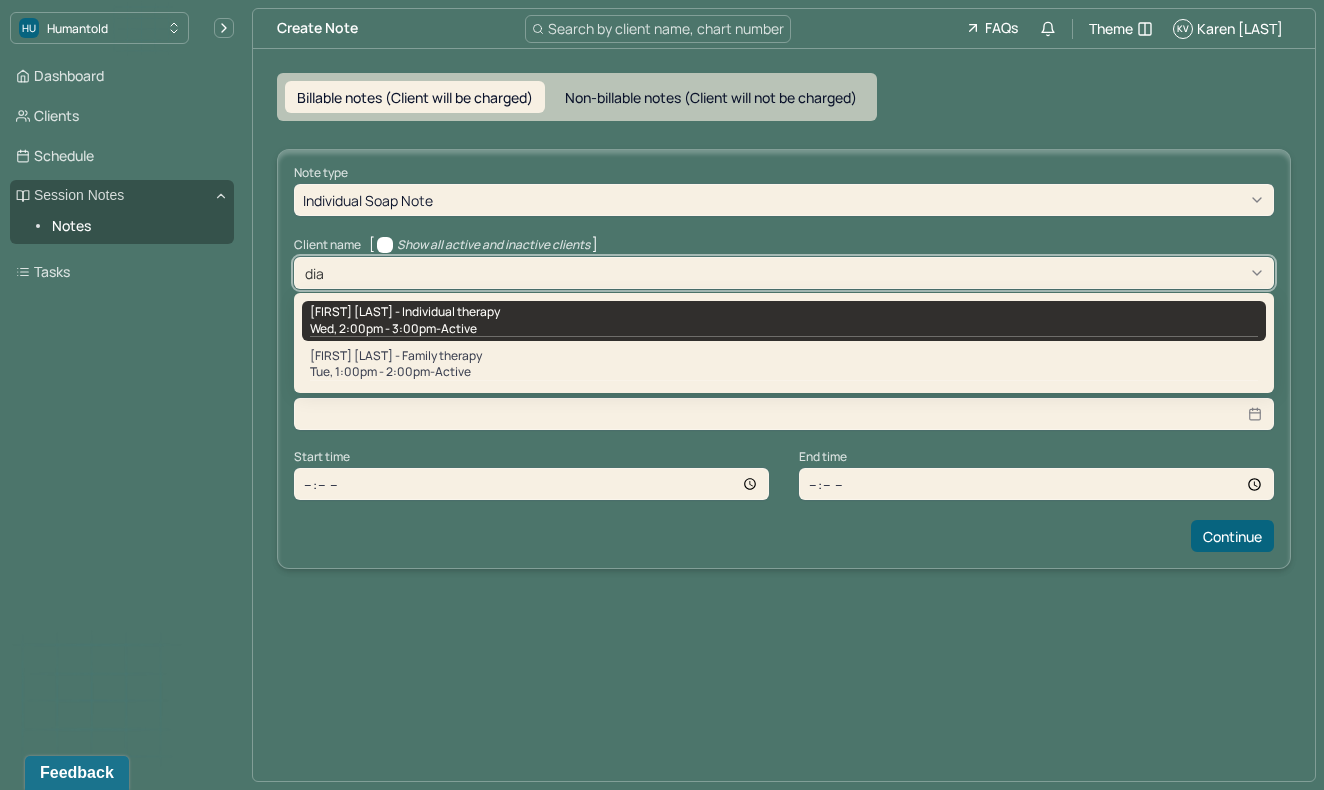 click on "[FIRST] [LAST] - Individual therapy" at bounding box center (405, 312) 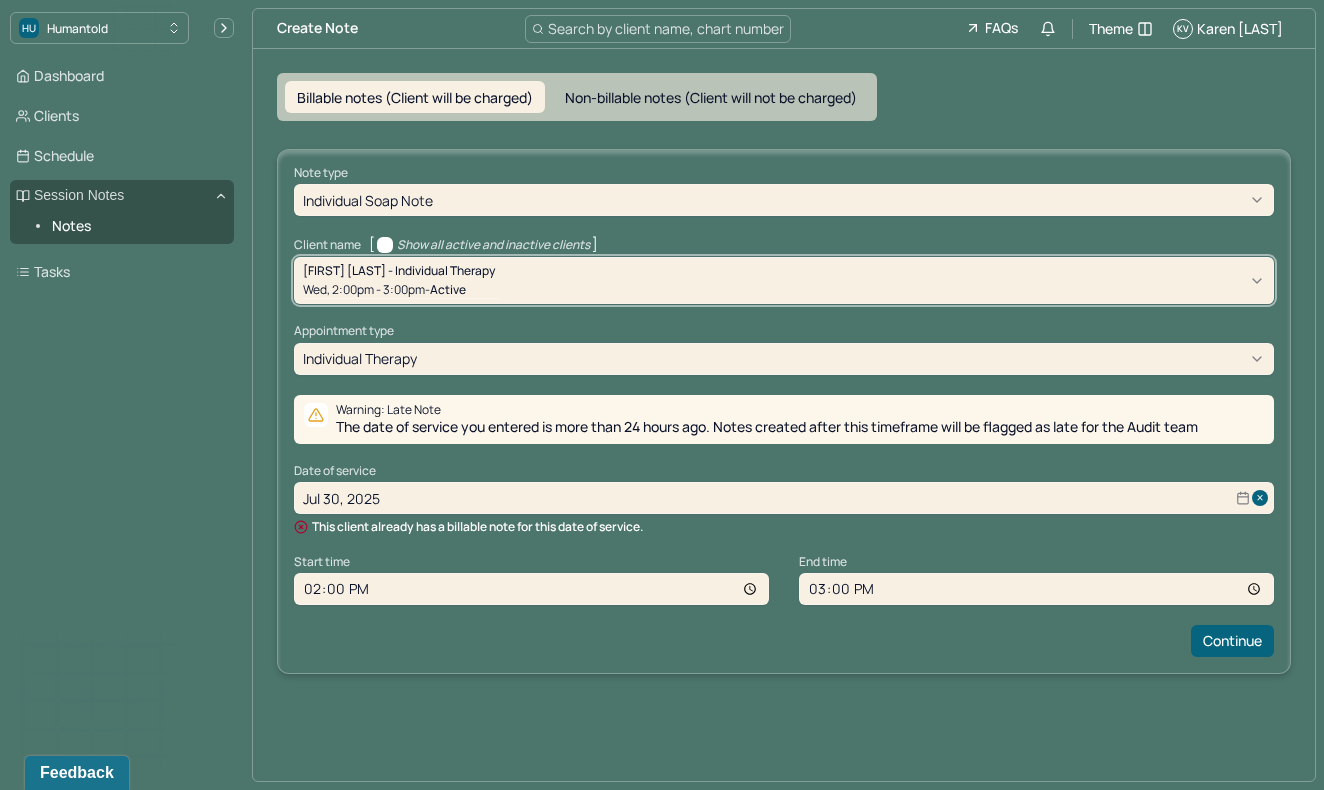 select on "6" 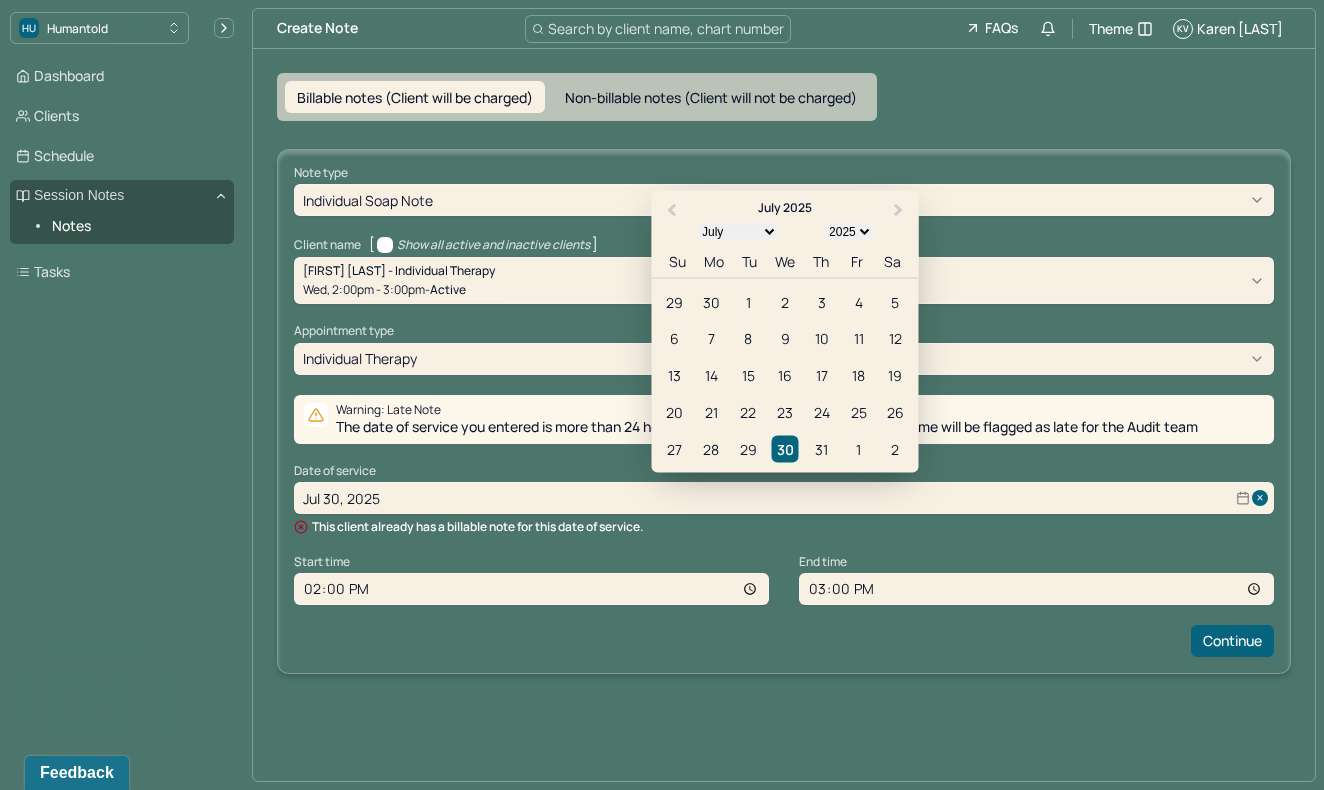click on "Jul 30, 2025" at bounding box center [784, 498] 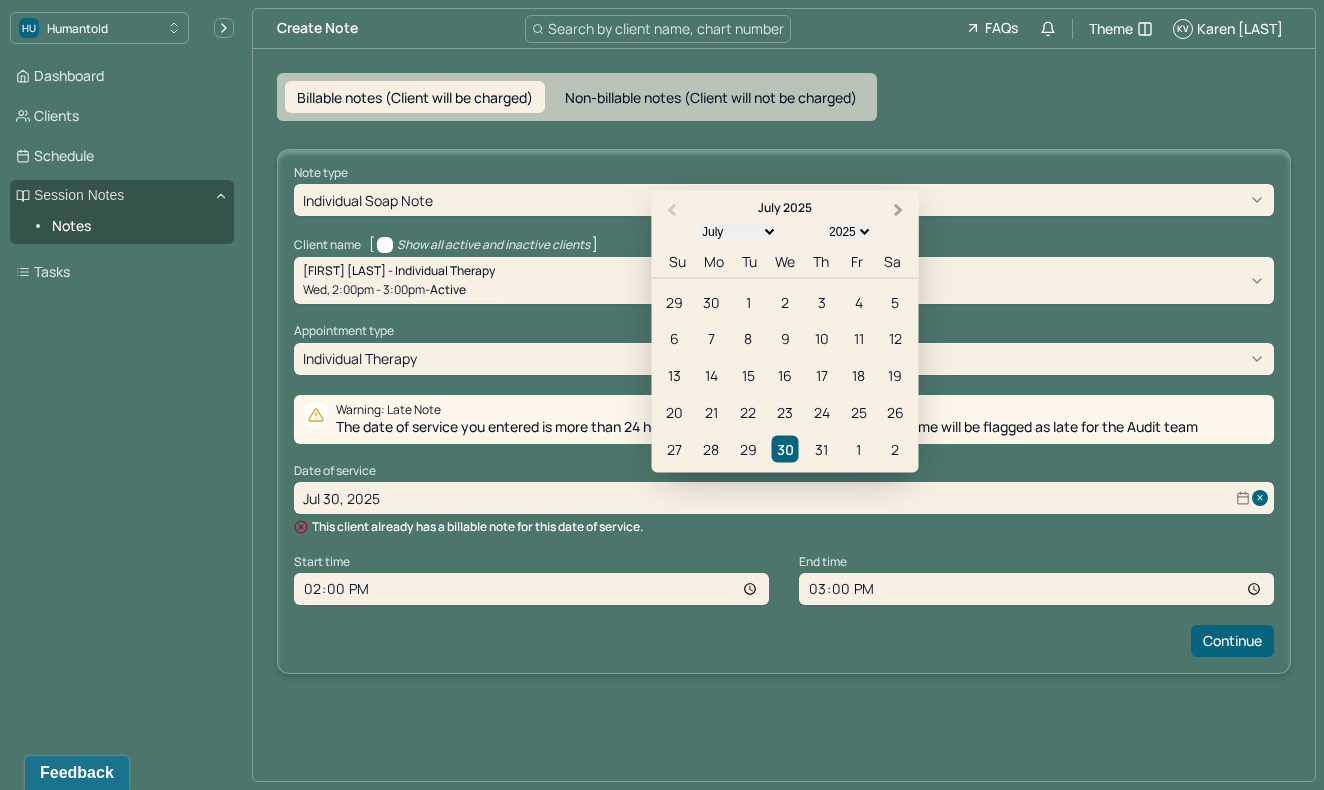click on "Next Month" at bounding box center (899, 210) 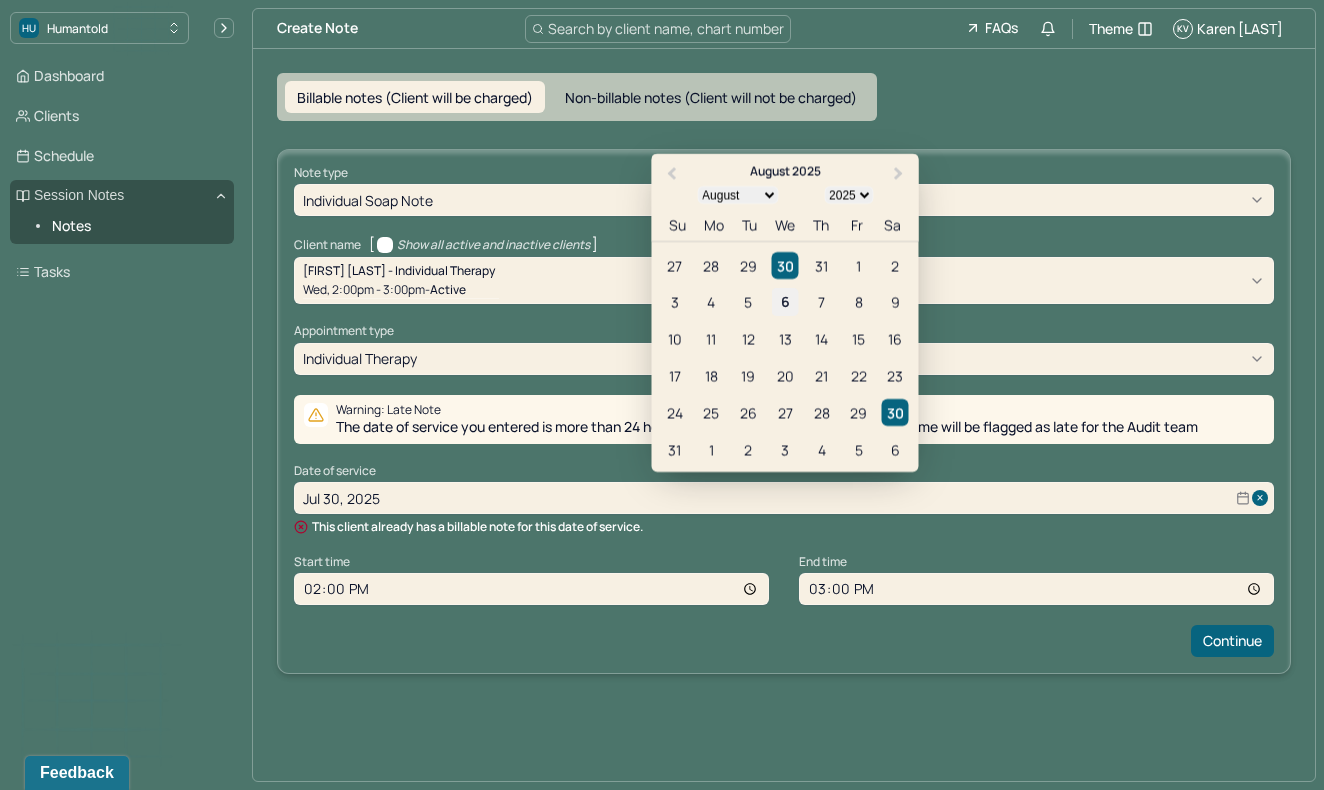 click on "6" at bounding box center [784, 302] 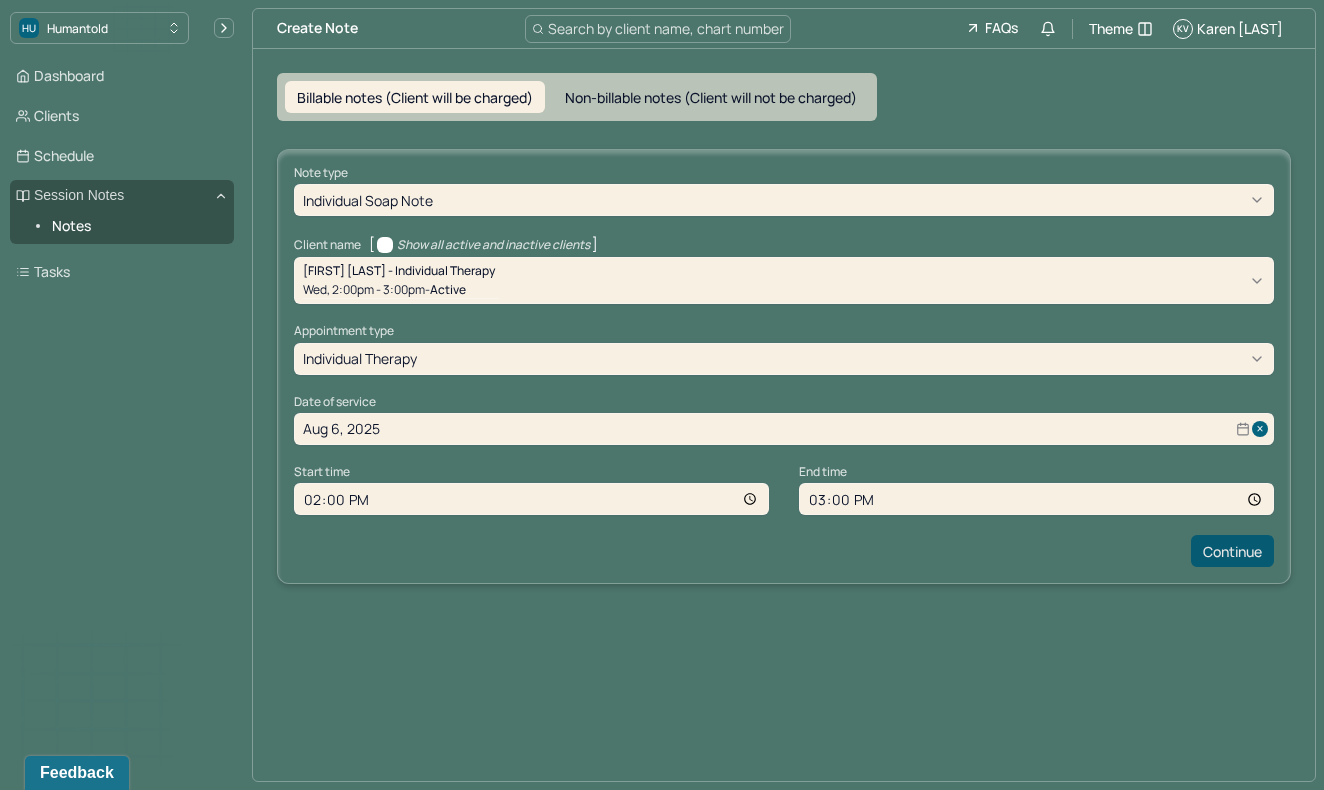 click on "Continue" at bounding box center [1232, 551] 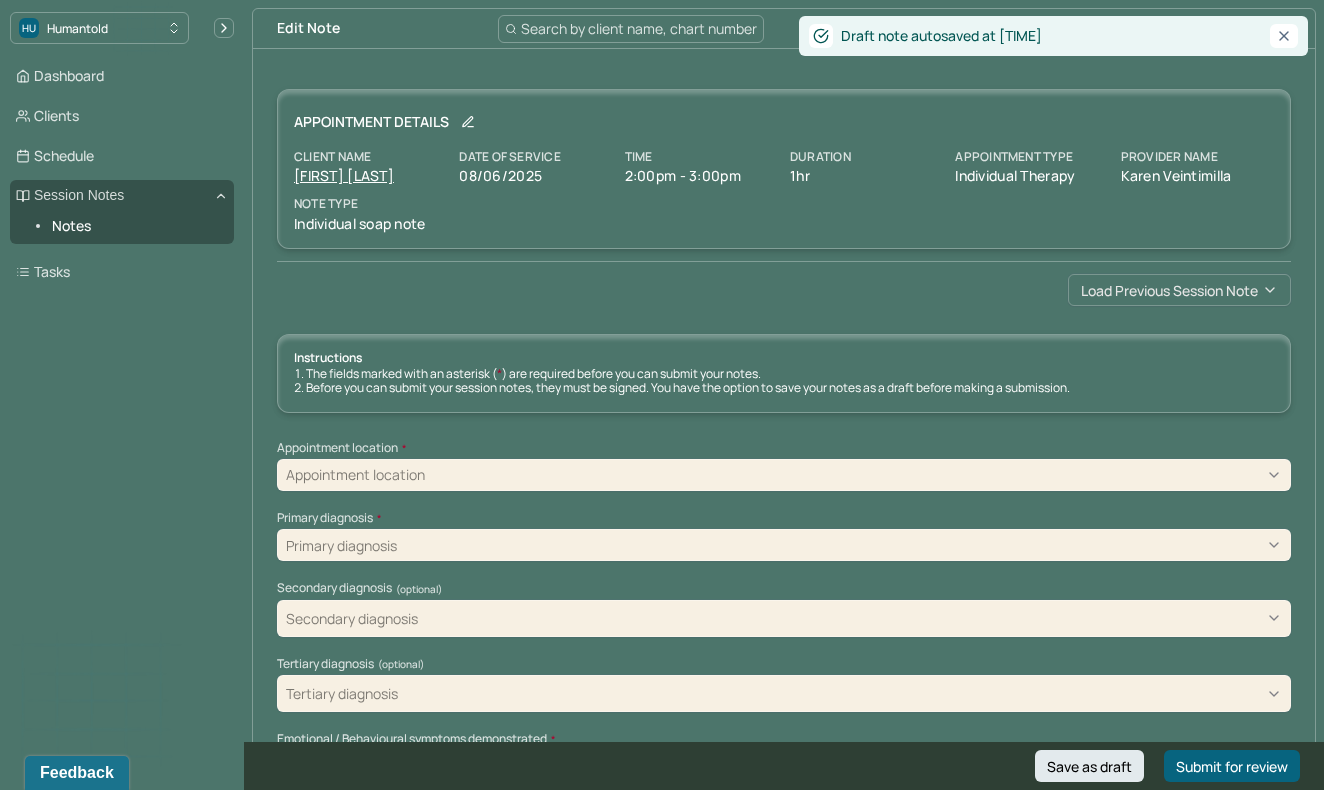 click on "Load previous session note" at bounding box center (1179, 290) 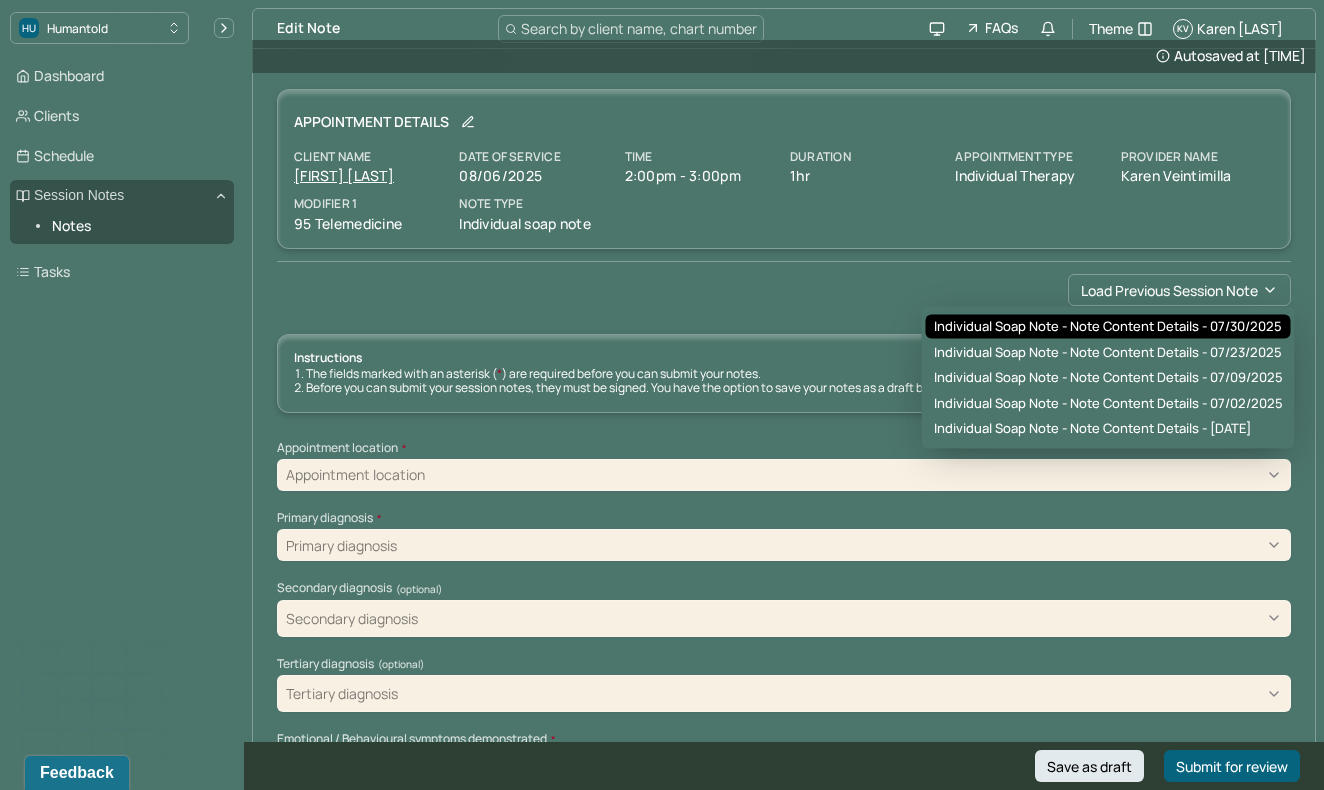 click on "Individual soap note   - Note content Details -   07/30/2025" at bounding box center [1108, 327] 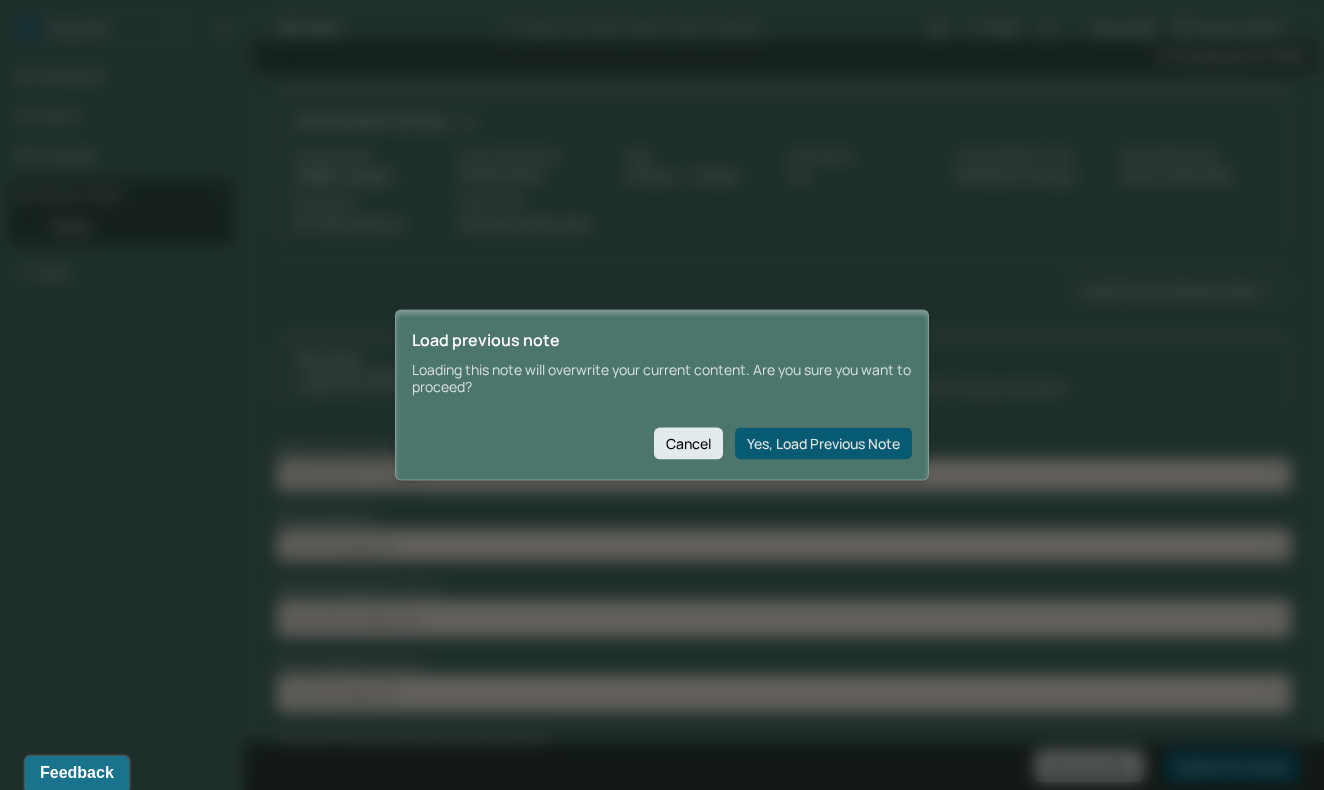 click on "Yes, Load Previous Note" at bounding box center (823, 443) 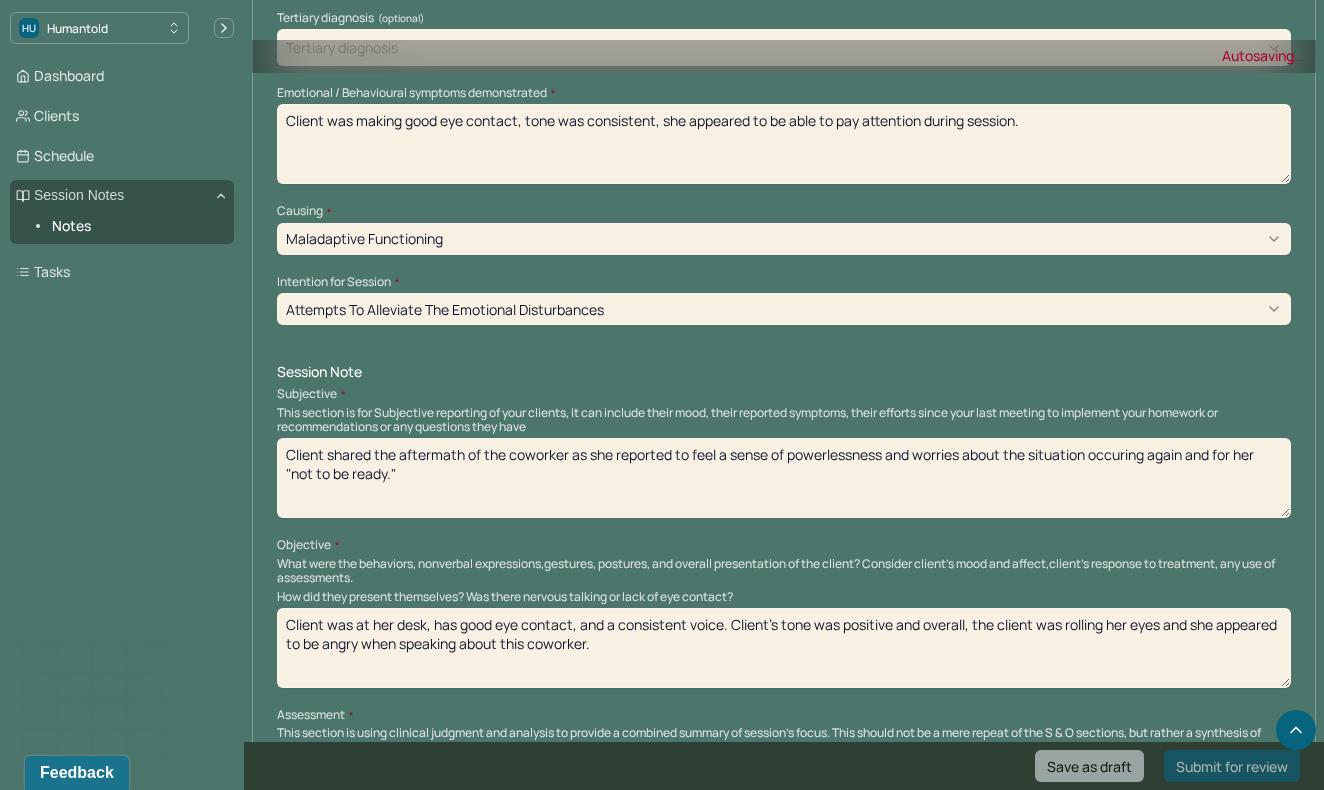scroll, scrollTop: 863, scrollLeft: 0, axis: vertical 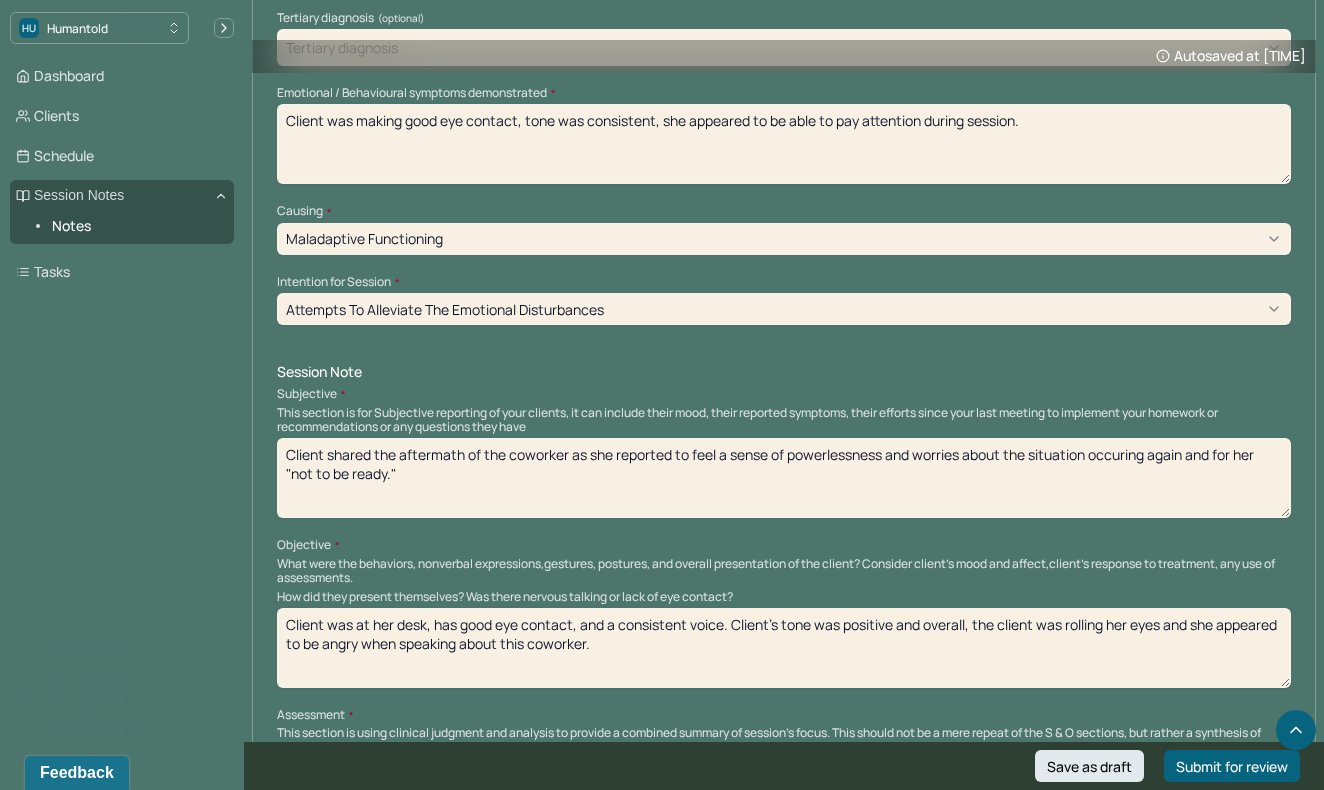 drag, startPoint x: 429, startPoint y: 464, endPoint x: 275, endPoint y: 419, distance: 160.44002 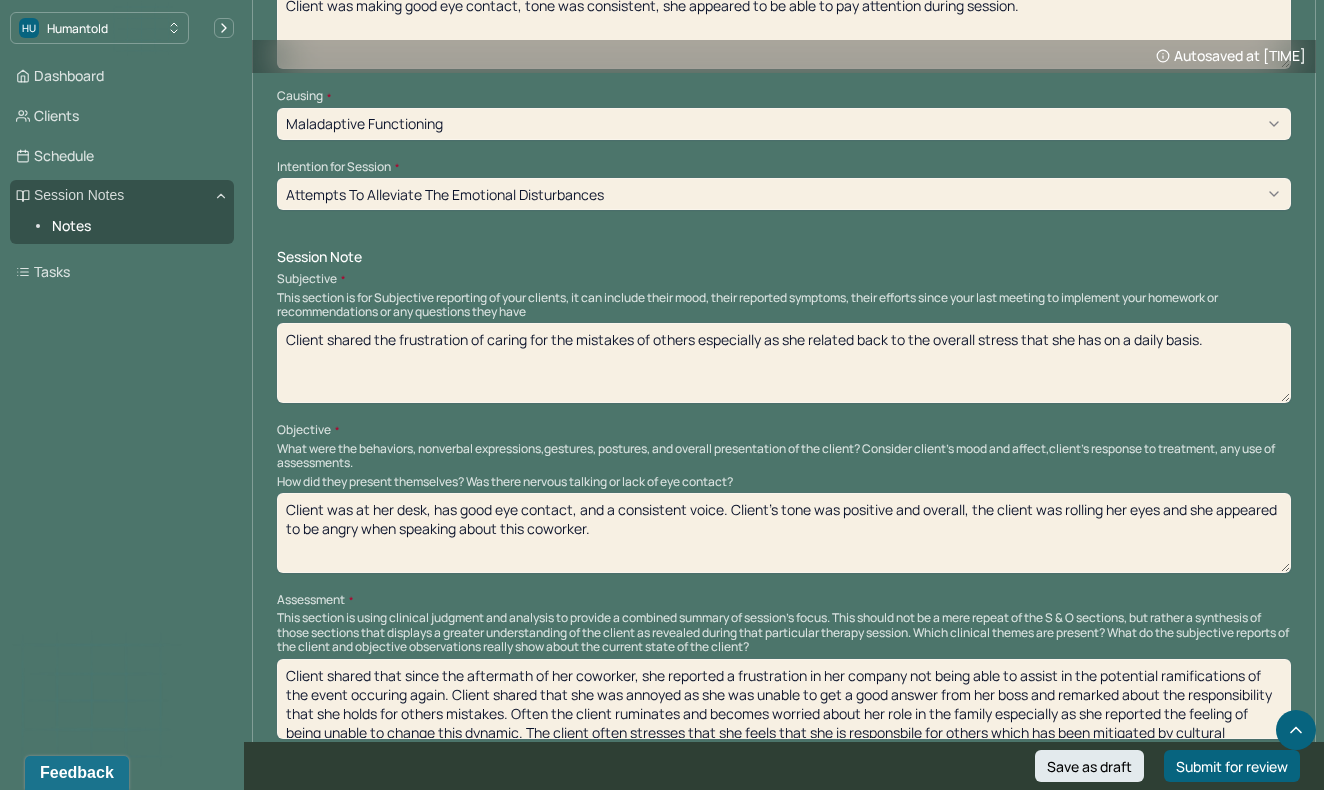 scroll, scrollTop: 980, scrollLeft: 0, axis: vertical 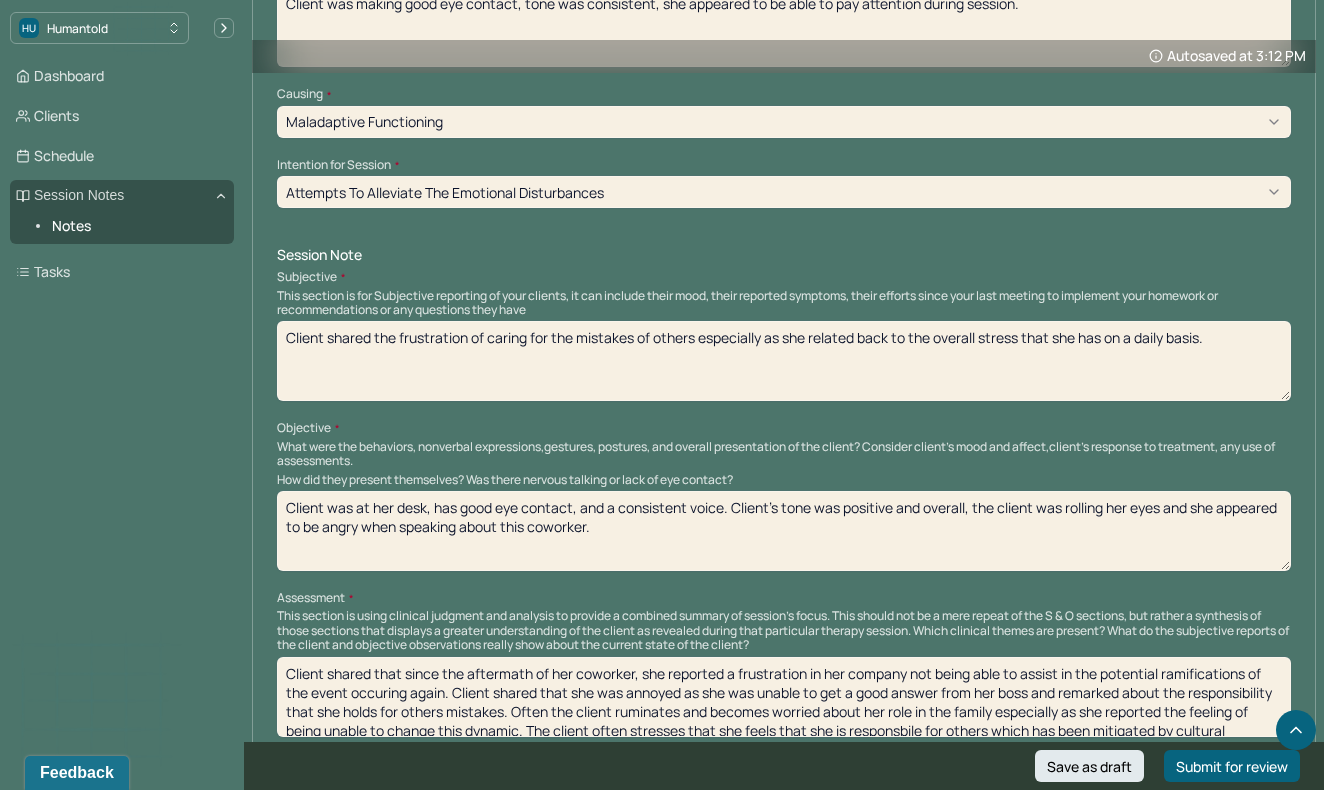 type on "Client shared the frustration of caring for the mistakes of others especially as she related back to the overall stress that she has on a daily basis." 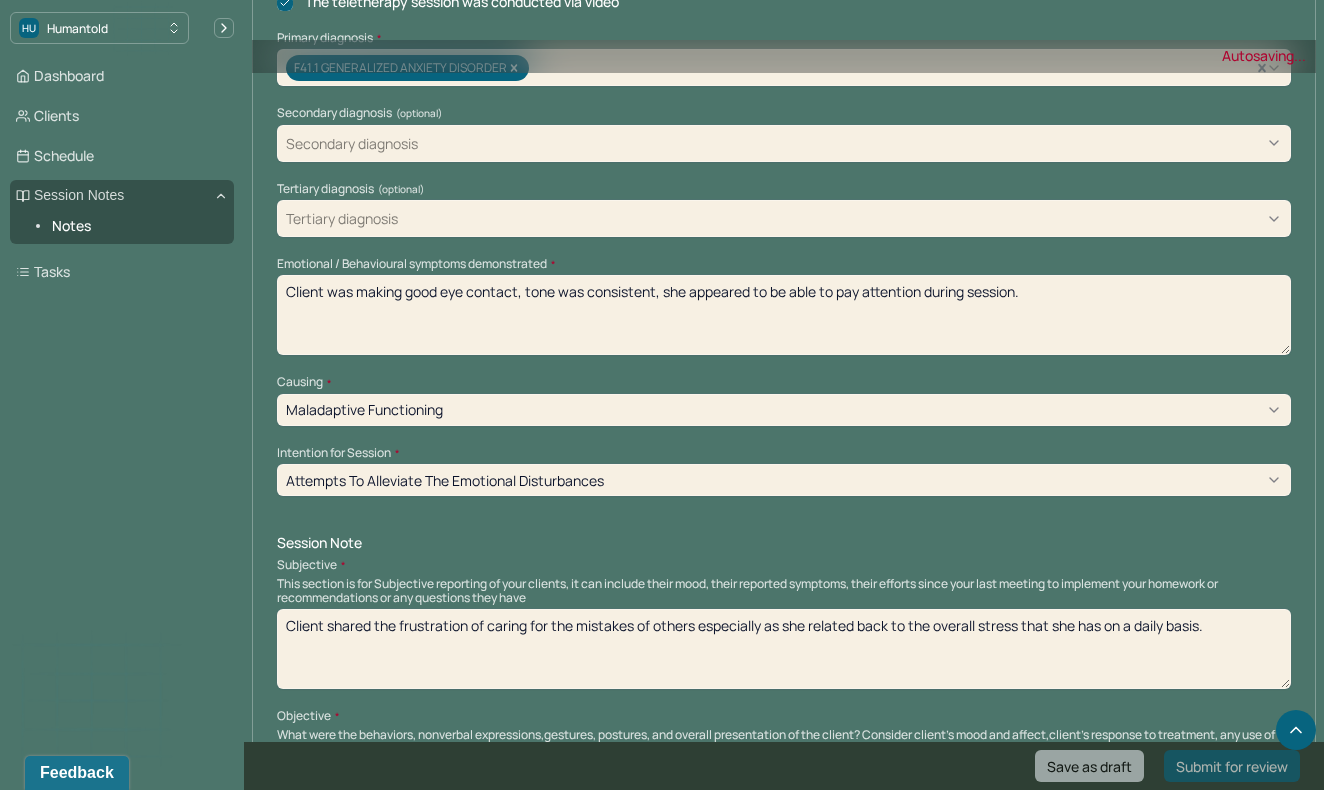 scroll, scrollTop: 686, scrollLeft: 0, axis: vertical 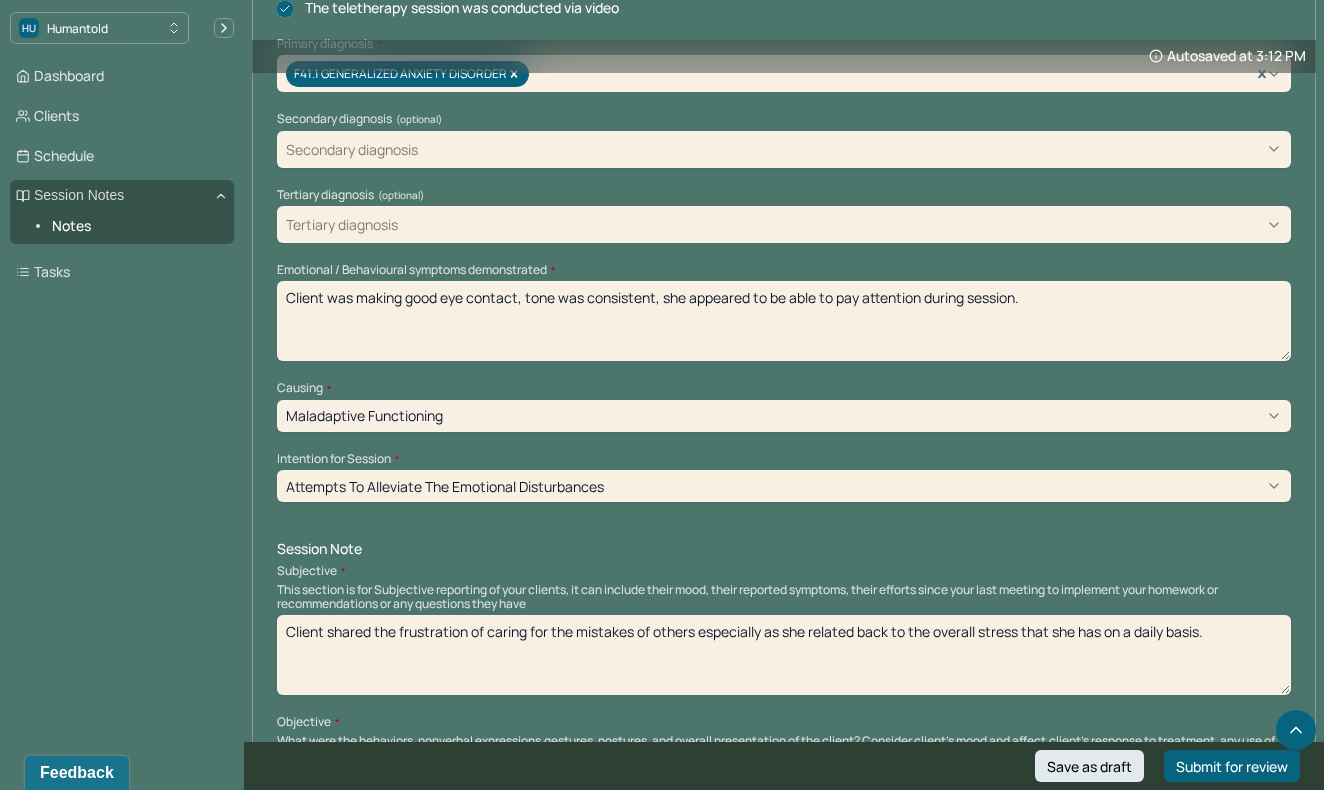 type on "Client was sitting at the desk" 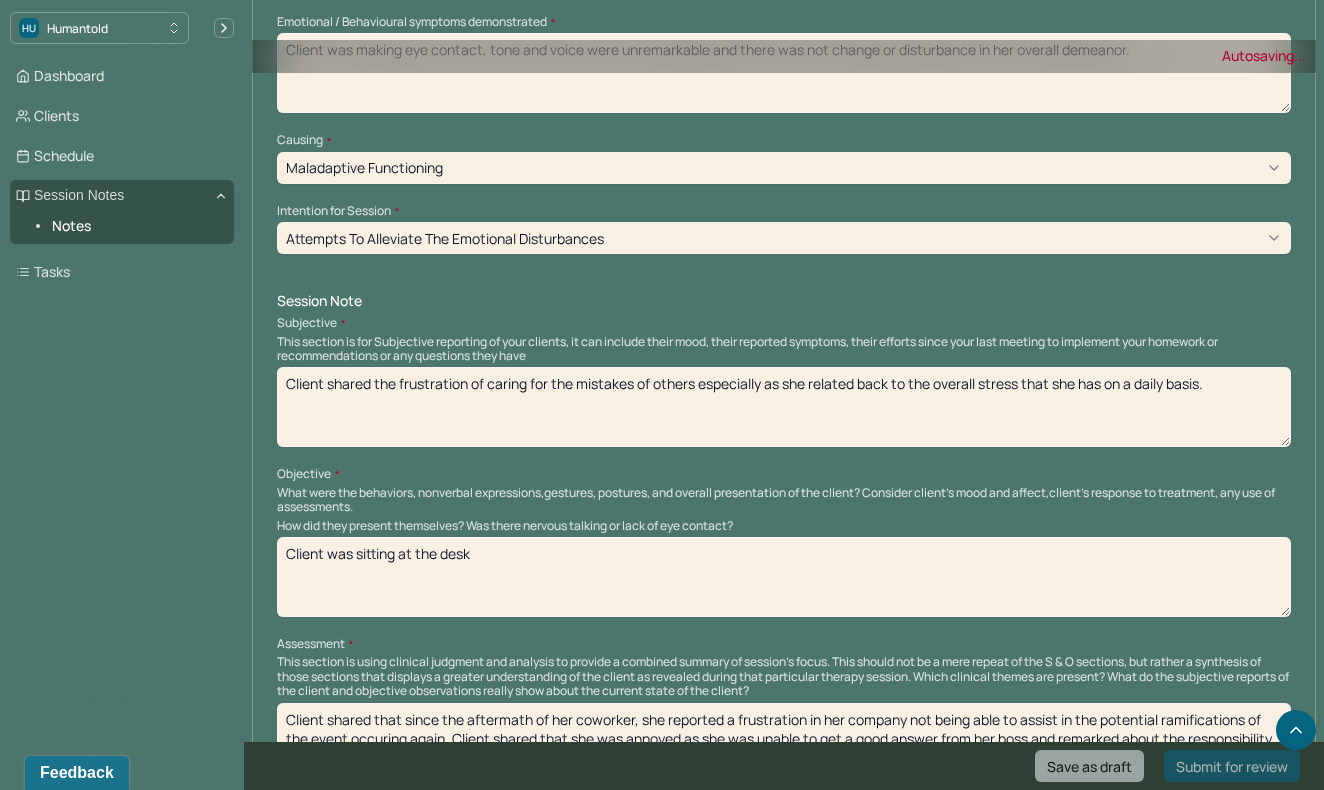 scroll, scrollTop: 957, scrollLeft: 0, axis: vertical 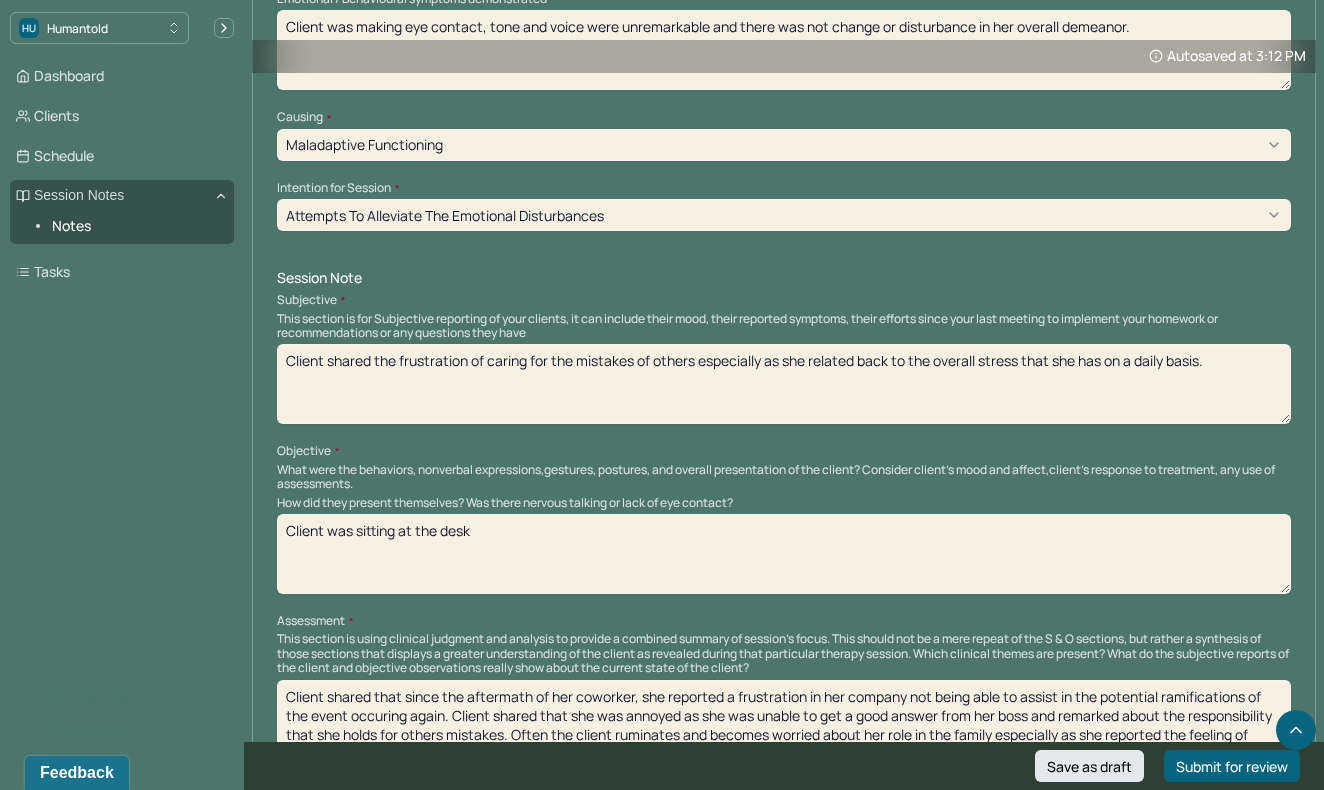 type on "Client was making eye contact, tone and voice were unremarkable and there was not change or disturbance in her overall demeanor." 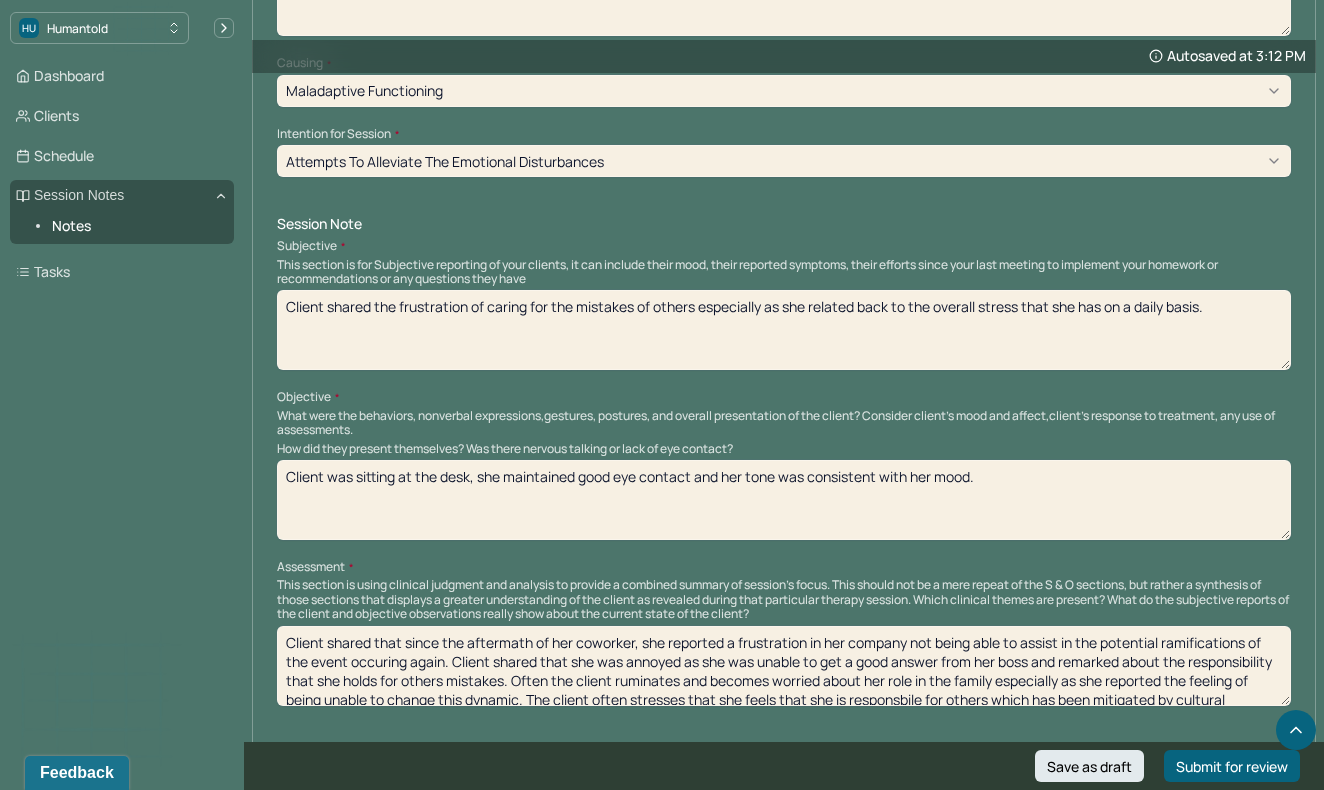 scroll, scrollTop: 1072, scrollLeft: 0, axis: vertical 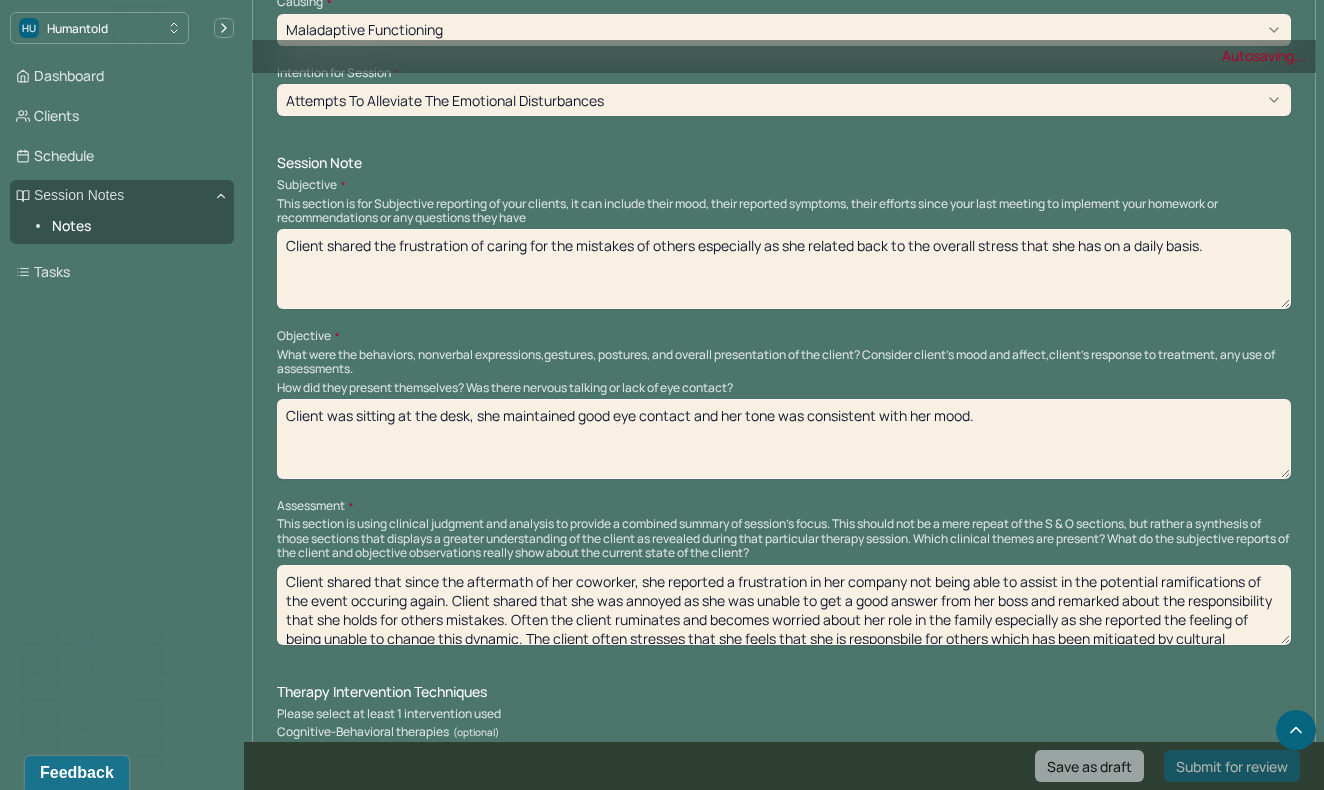type on "Client was sitting at the desk, she maintained good eye contact and her tone was consistent with her mood." 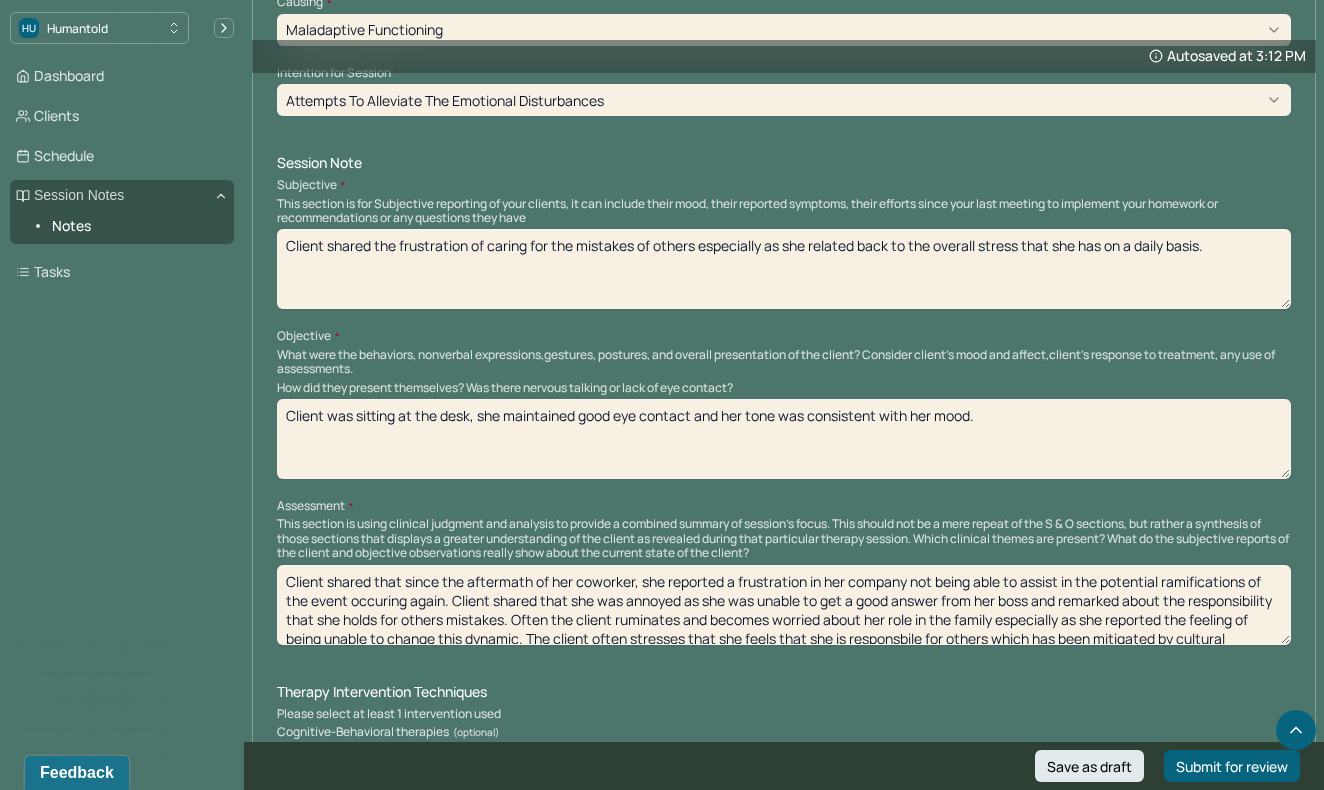 scroll, scrollTop: 28, scrollLeft: 0, axis: vertical 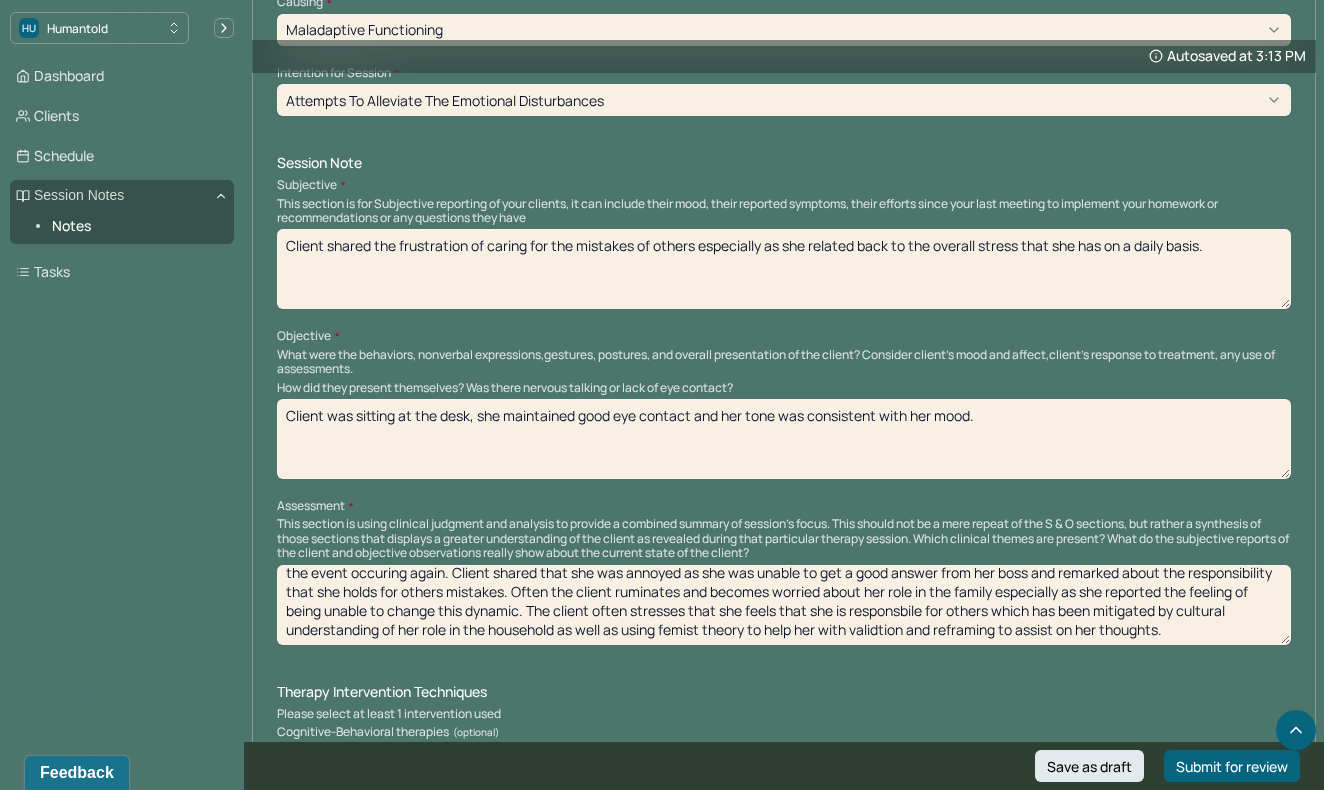 drag, startPoint x: 286, startPoint y: 558, endPoint x: 406, endPoint y: 663, distance: 159.4522 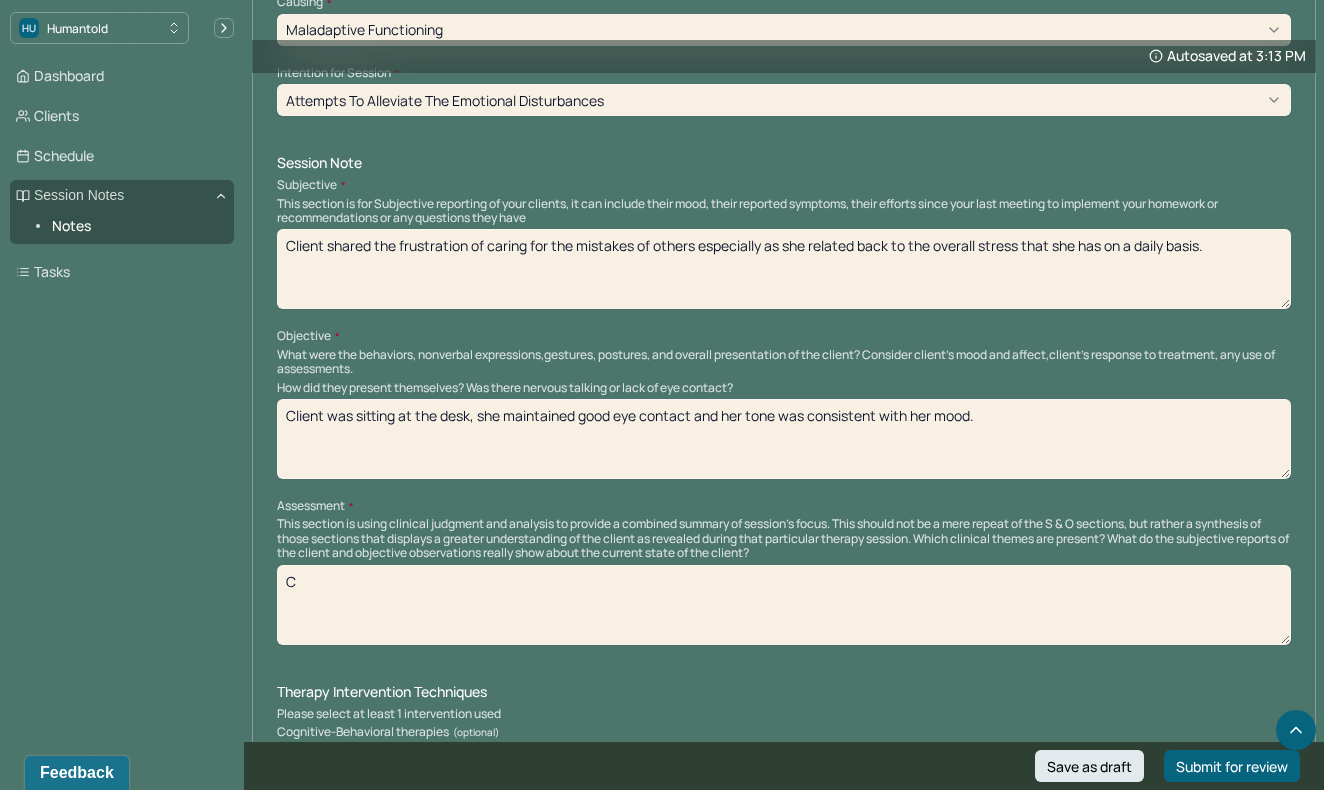 scroll, scrollTop: 0, scrollLeft: 0, axis: both 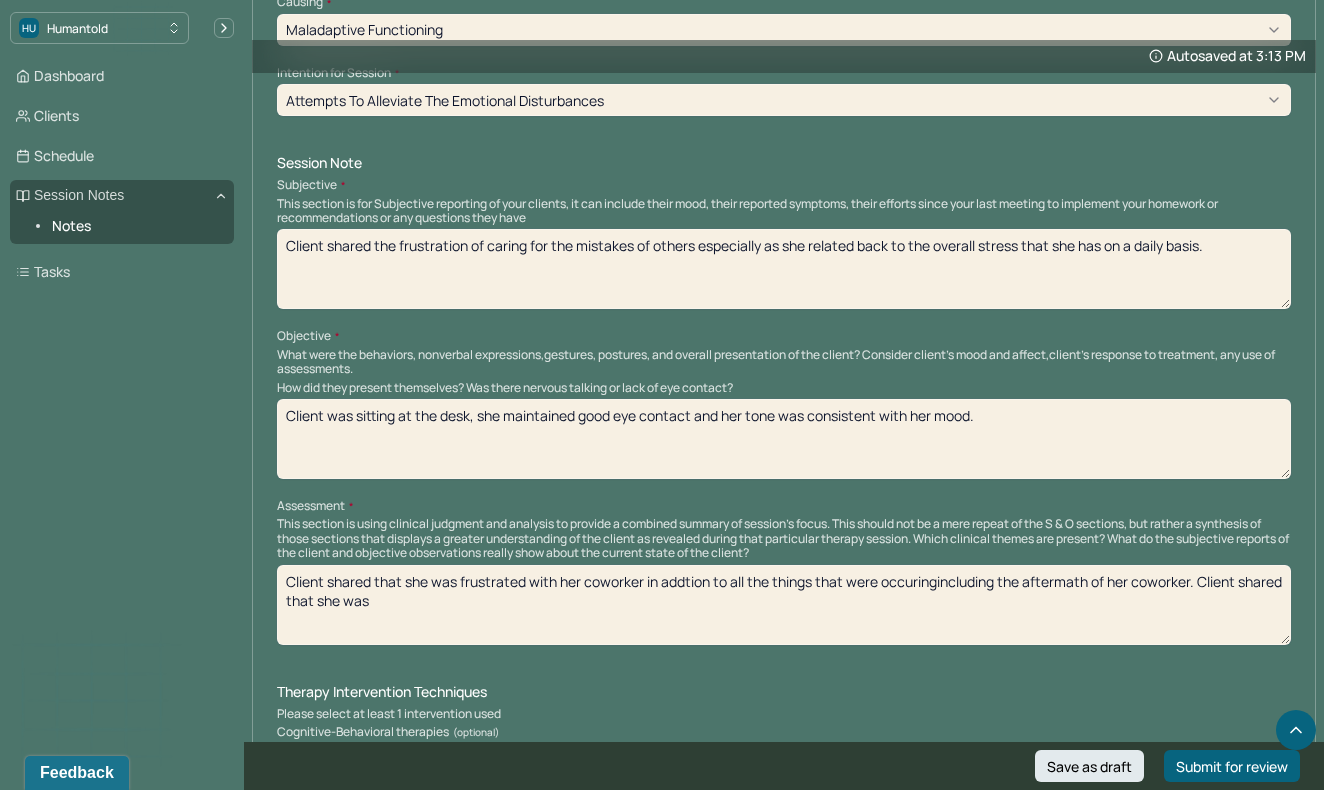 click on "Client shared that she was frustrated with her coworker in addtion to all the things that were occuring" at bounding box center (784, 605) 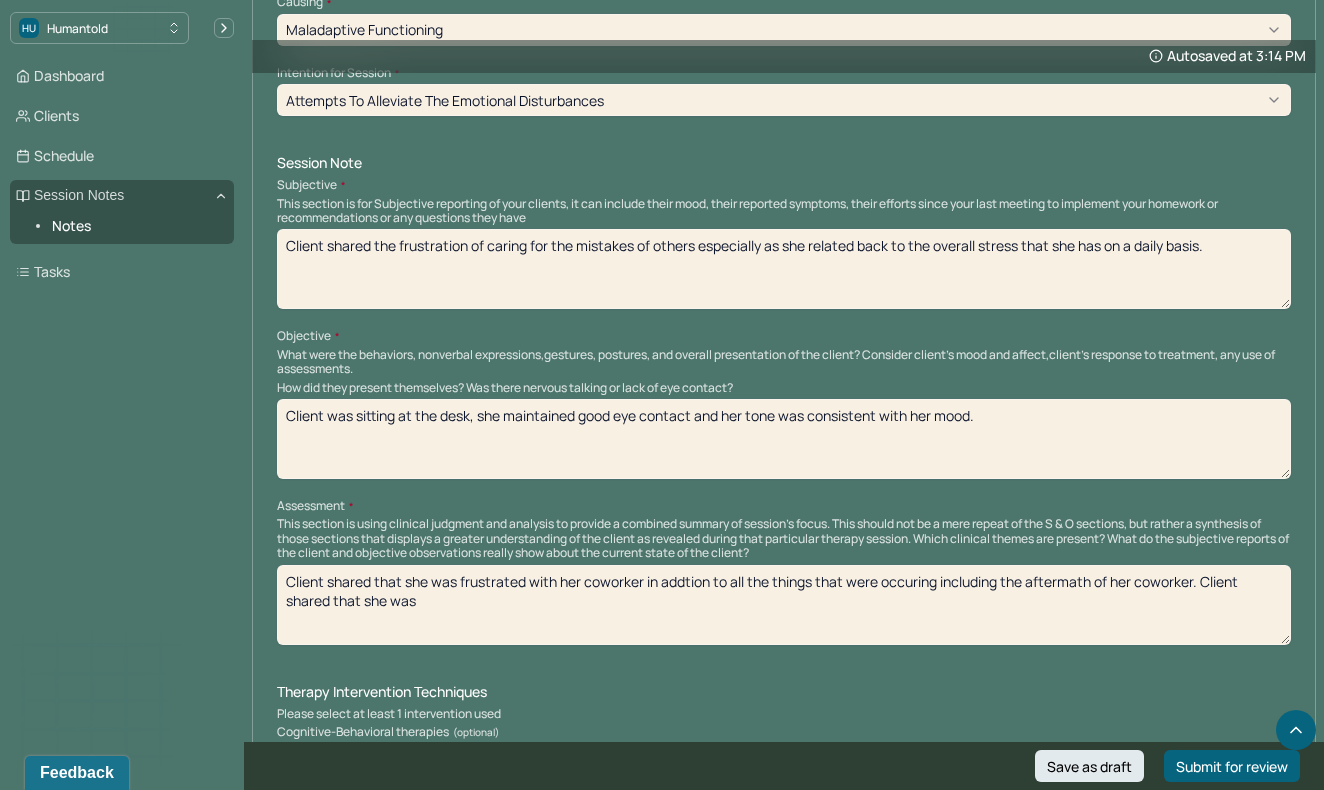 click on "Client shared that she was frustrated with her coworker in addtion to all the things that were occuringincluding the aftermath of her coworker. Client shared that she was" at bounding box center [784, 605] 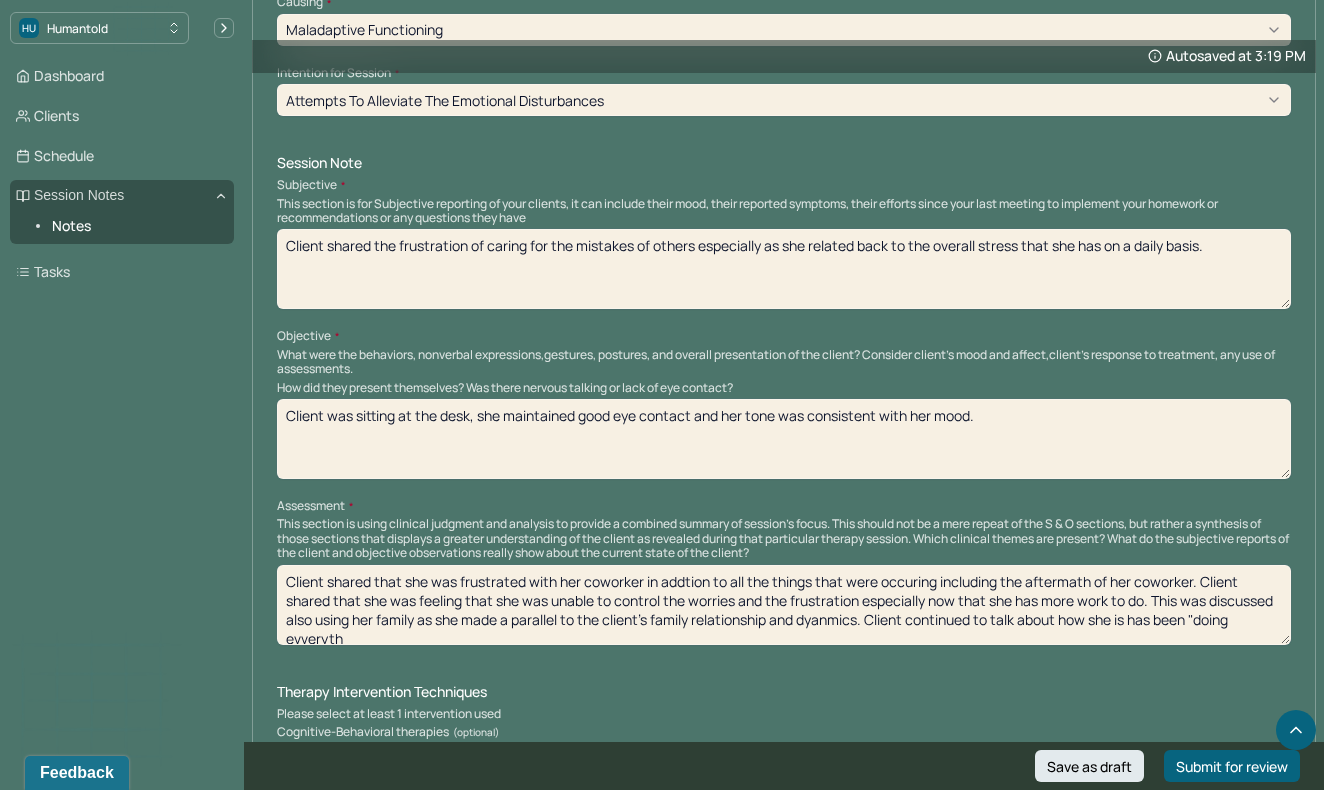 scroll, scrollTop: 3, scrollLeft: 0, axis: vertical 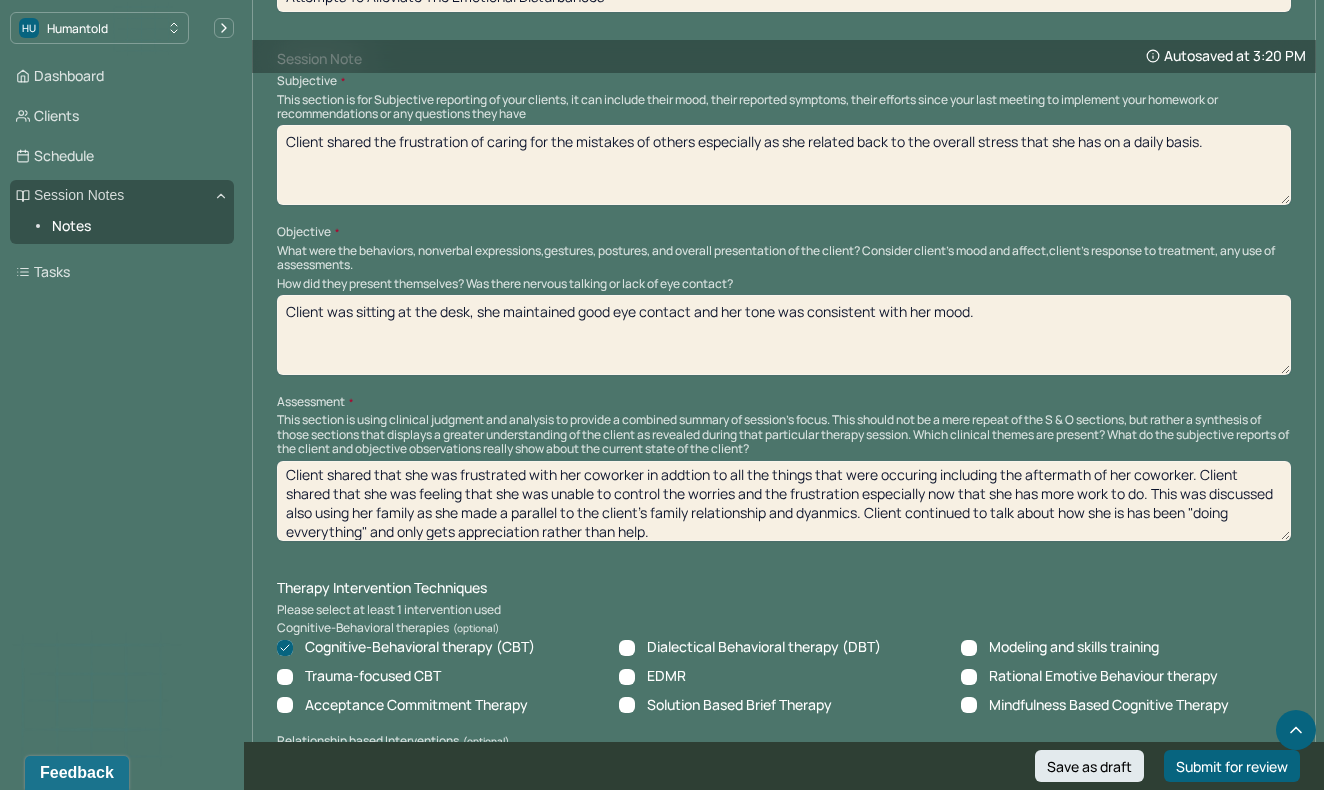 click on "Client shared that she was frustrated with her coworker in addtion to all the things that were occuring including the aftermath of her coworker. Client shared that she was feeling that she was unable to control the worries and the frustration especially now that she has more work to do. This was discussed also using her family as she made a parallel to the client's family relationship and dyanmics. Client continued to talk about how she is has been "doing evverything" and only gets appreciation rather than help." at bounding box center [784, 501] 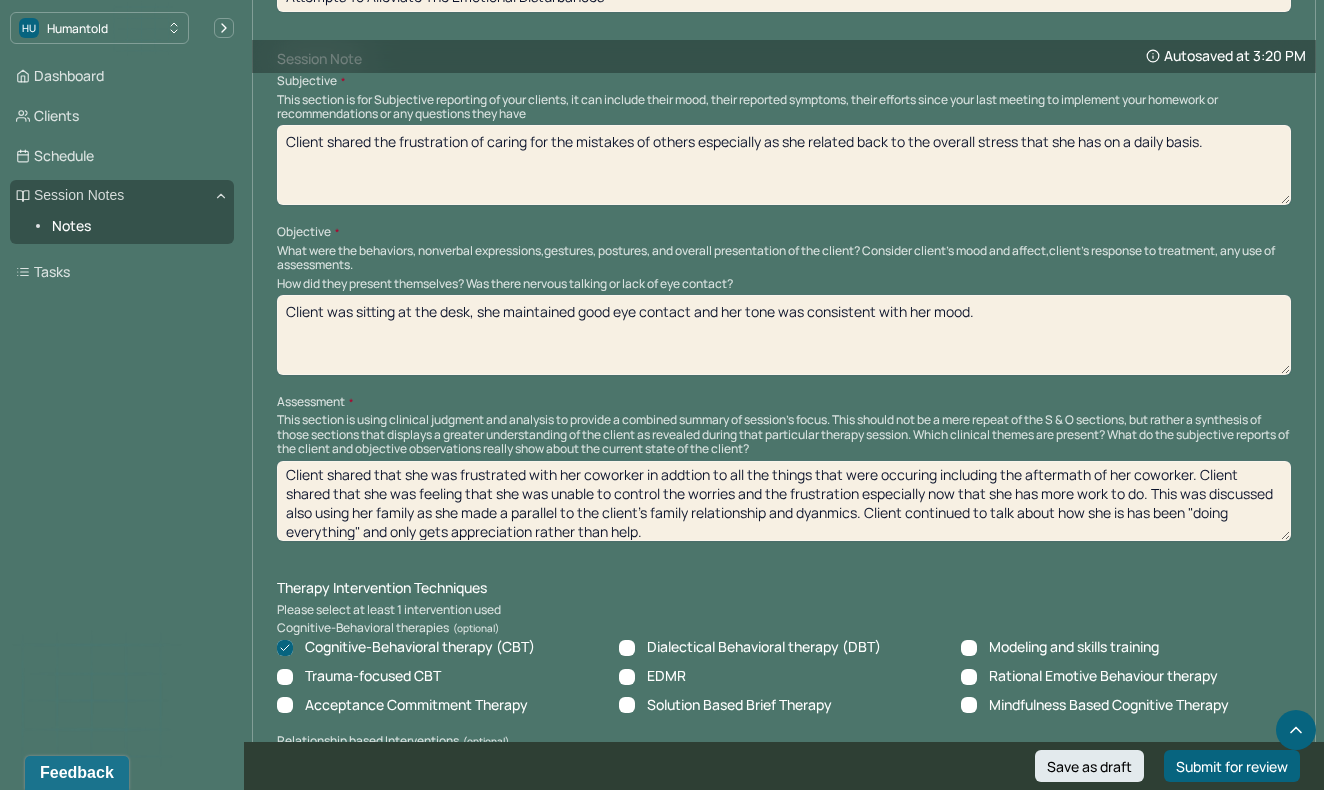 click on "Client shared that she was frustrated with her coworker in addtion to all the things that were occuring including the aftermath of her coworker. Client shared that she was feeling that she was unable to control the worries and the frustration especially now that she has more work to do. This was discussed also using her family as she made a parallel to the client's family relationship and dyanmics. Client continued to talk about how she is has been "doing evverything" and only gets appreciation rather than help." at bounding box center (784, 501) 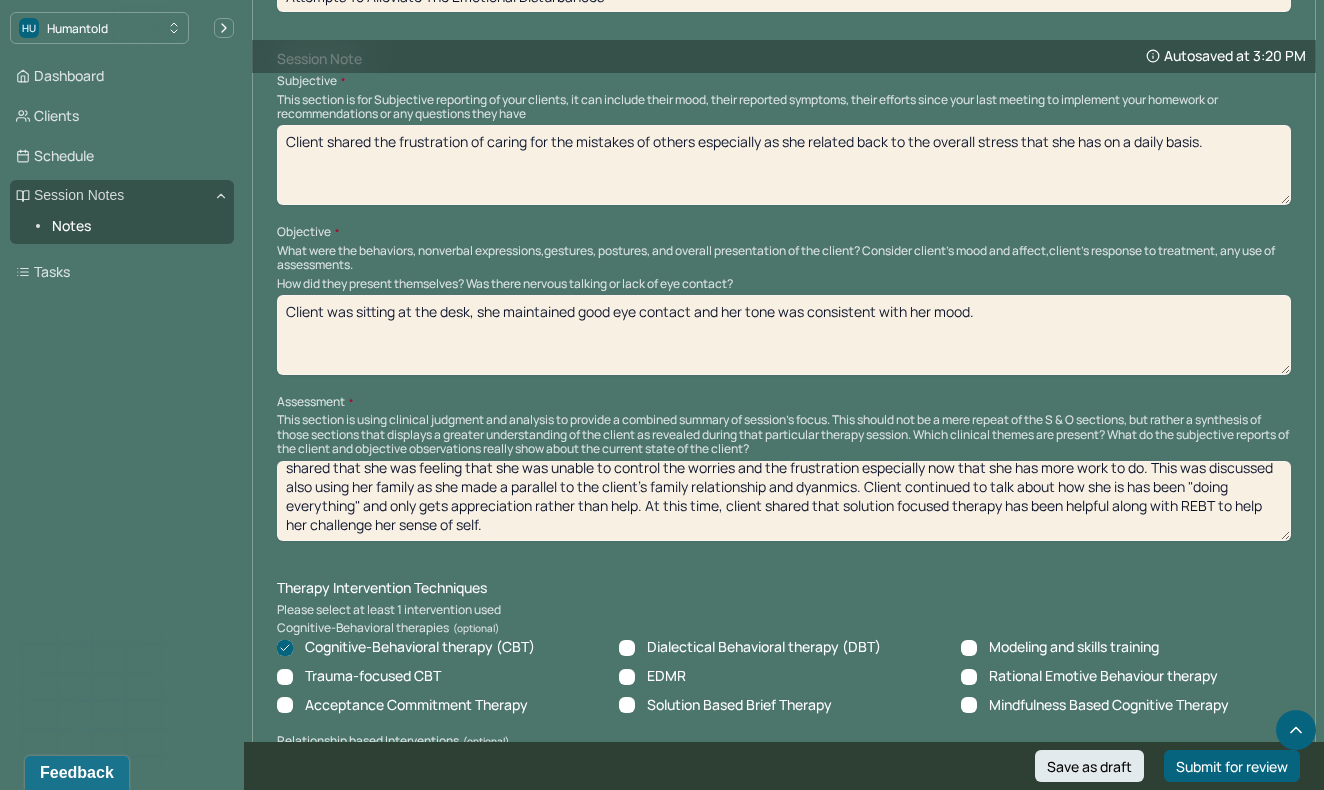 scroll, scrollTop: 28, scrollLeft: 0, axis: vertical 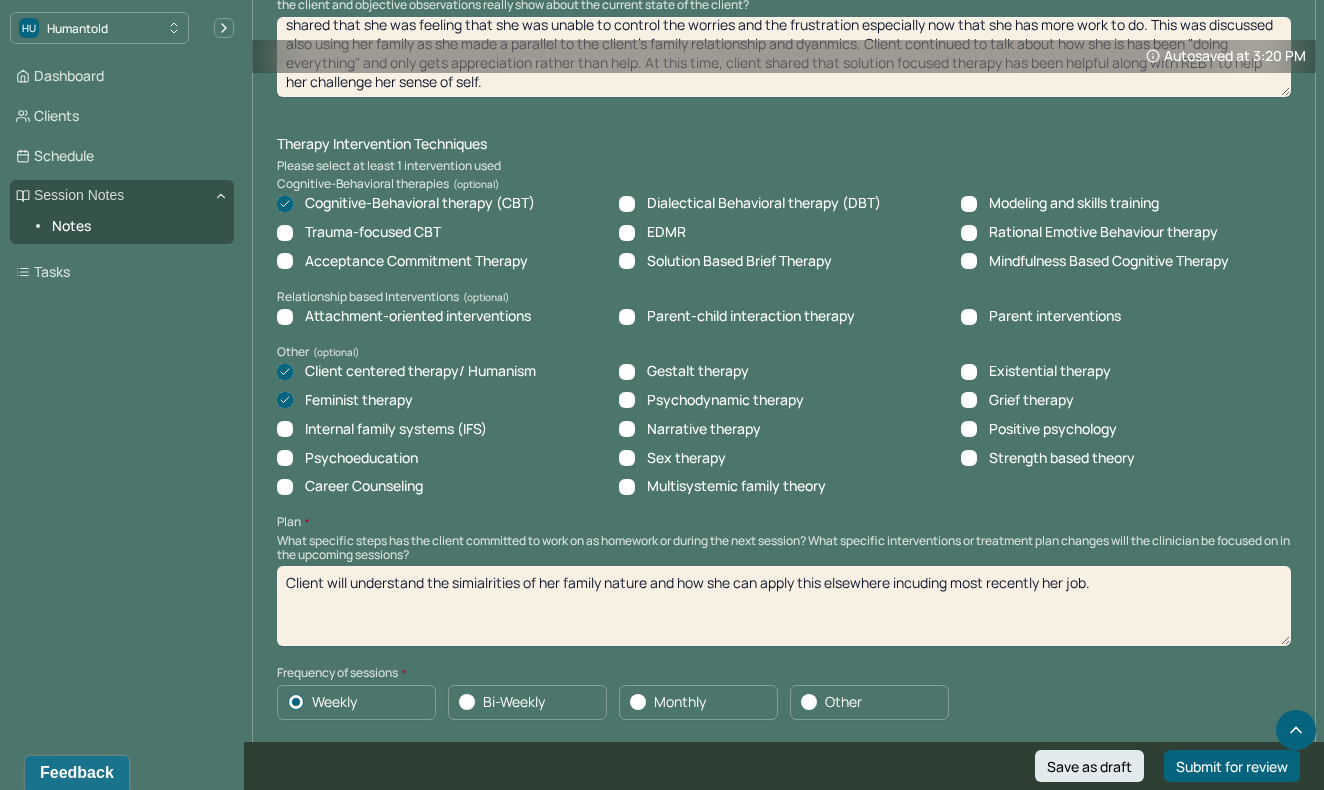 type on "Client shared that she was frustrated with her coworker in addtion to all the things that were occuring including the aftermath of her coworker. Client shared that she was feeling that she was unable to control the worries and the frustration especially now that she has more work to do. This was discussed also using her family as she made a parallel to the client's family relationship and dyanmics. Client continued to talk about how she is has been "doing everything" and only gets appreciation rather than help. At this time, client shared that solution focused therapy has been helpful along with REBT to help her challenge her sense of self." 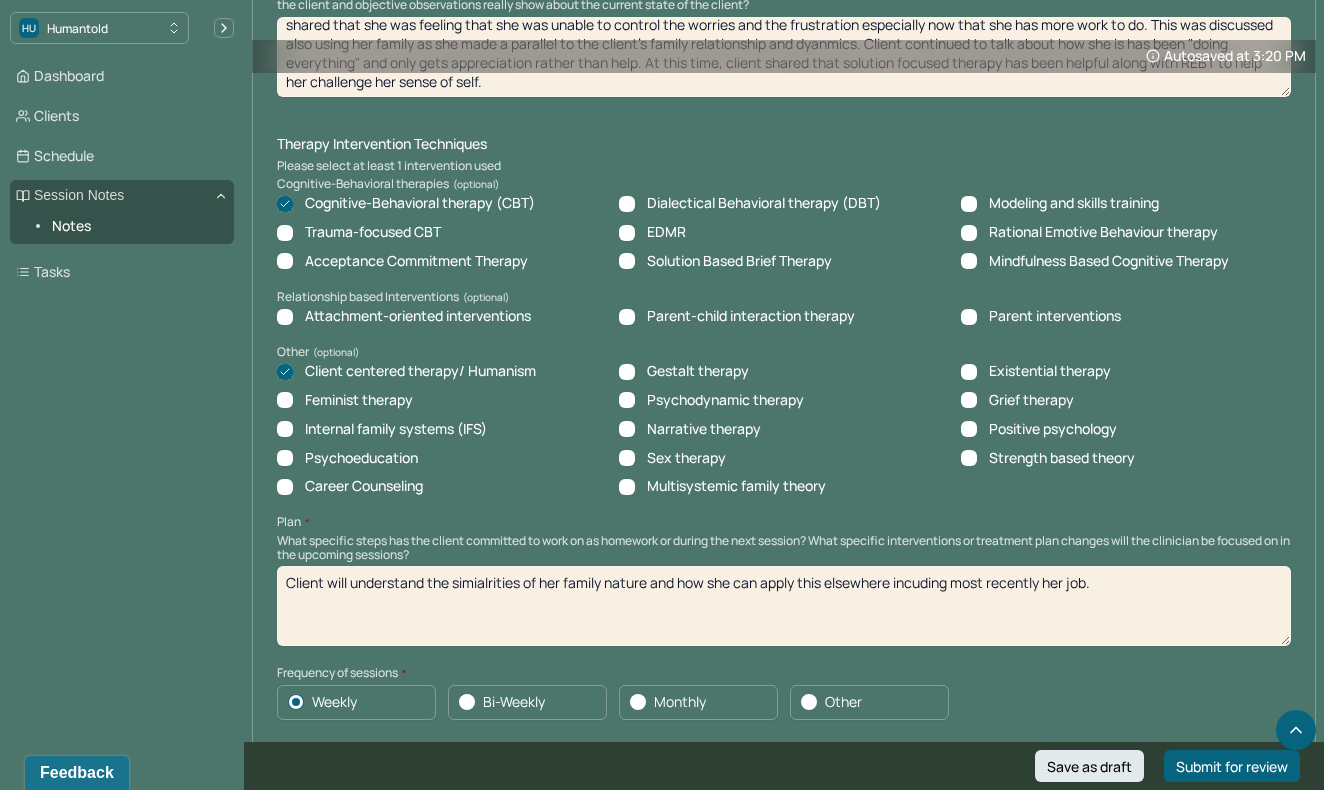 click 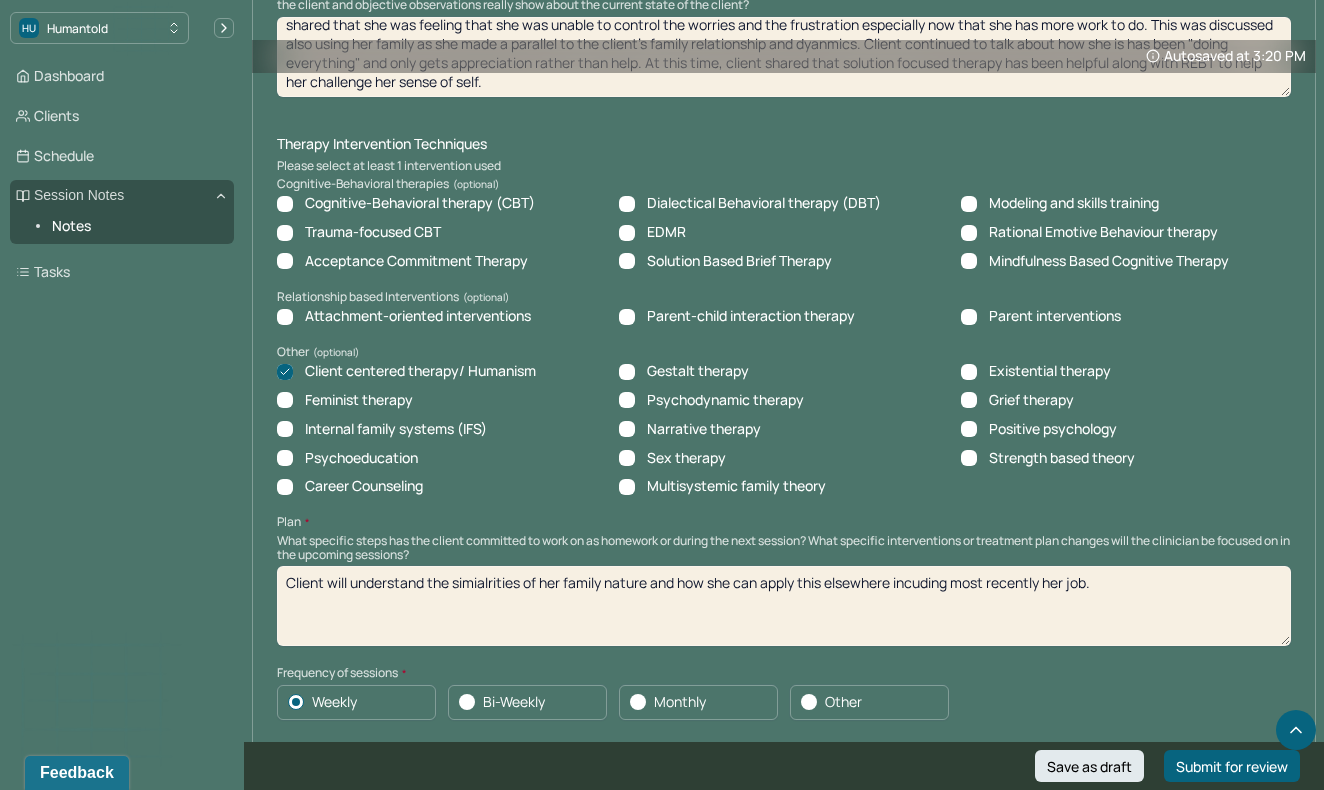 click on "Rational Emotive Behaviour therapy" at bounding box center [969, 233] 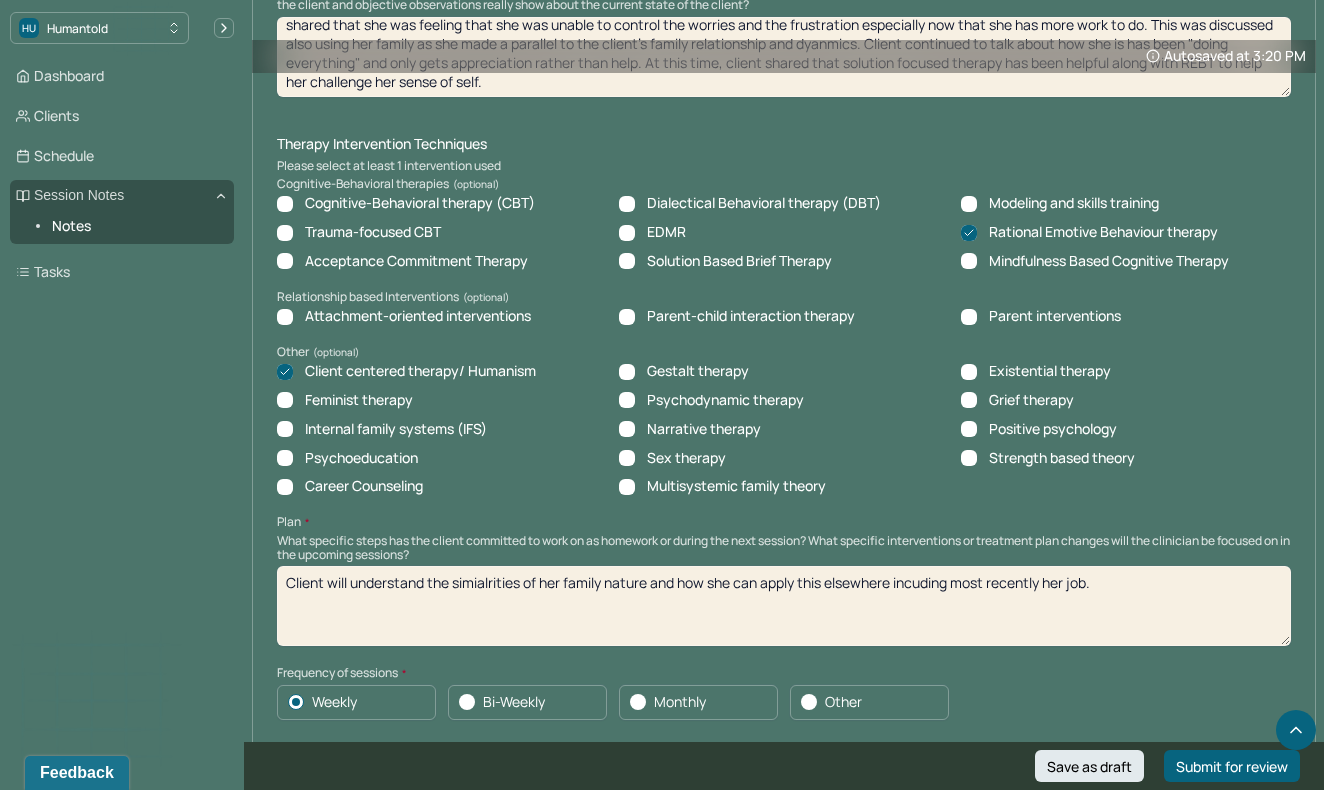 click on "Solution Based Brief Therapy" at bounding box center [739, 261] 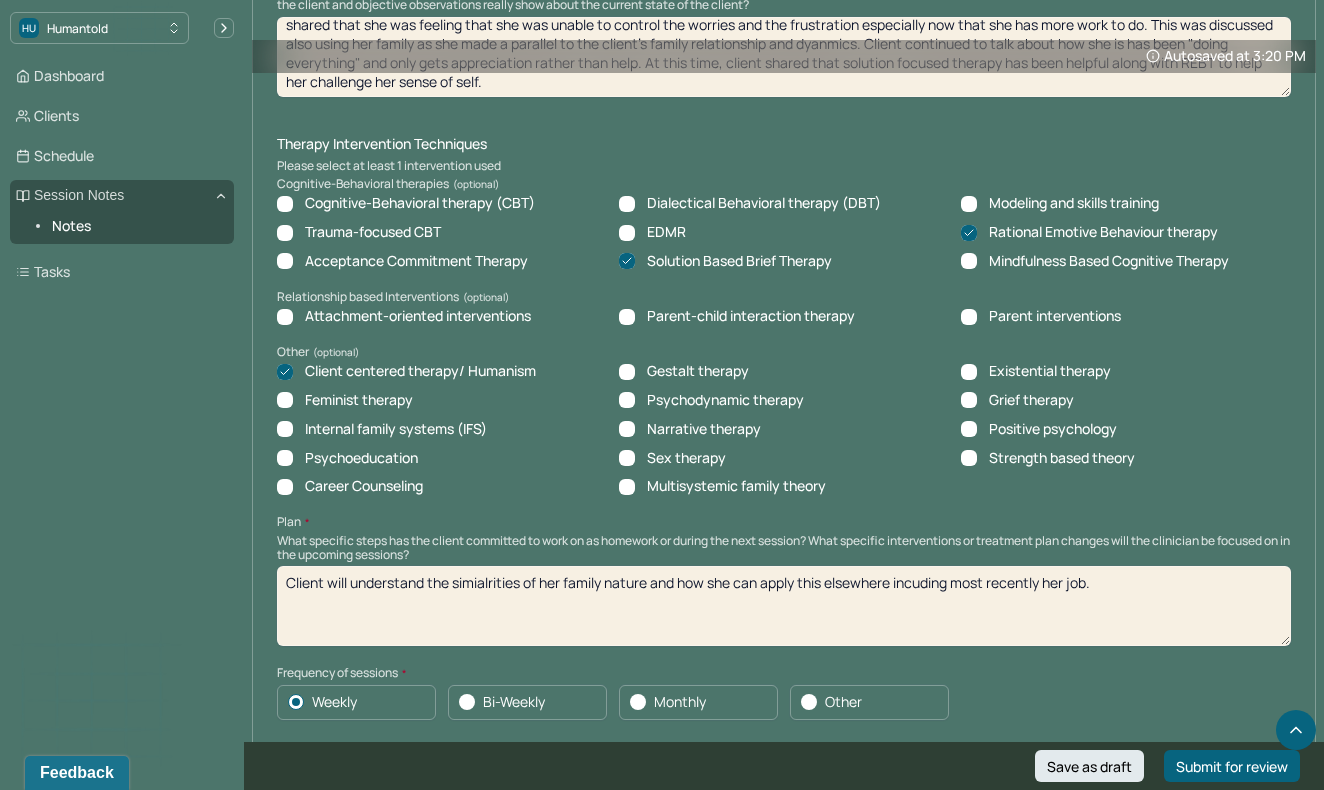 drag, startPoint x: 1130, startPoint y: 561, endPoint x: 285, endPoint y: 553, distance: 845.03784 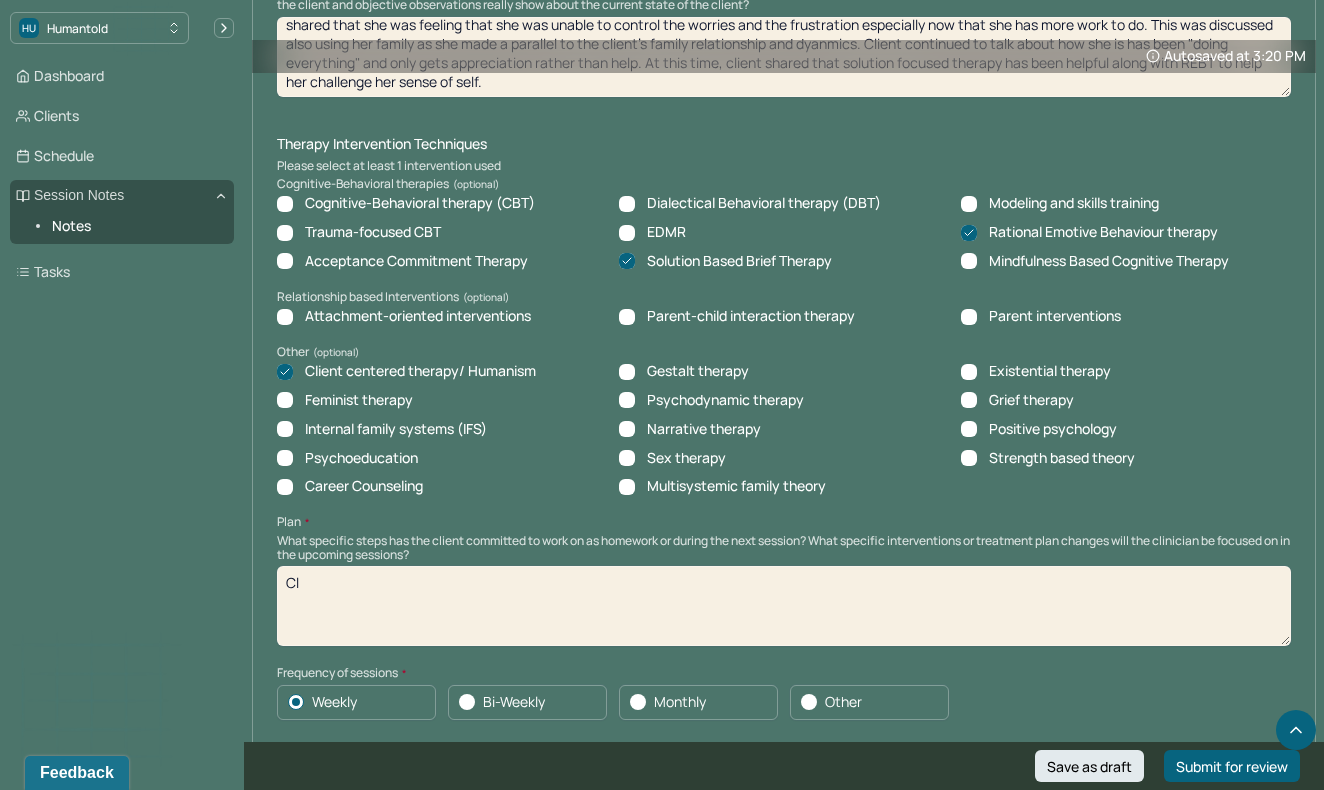 type on "C" 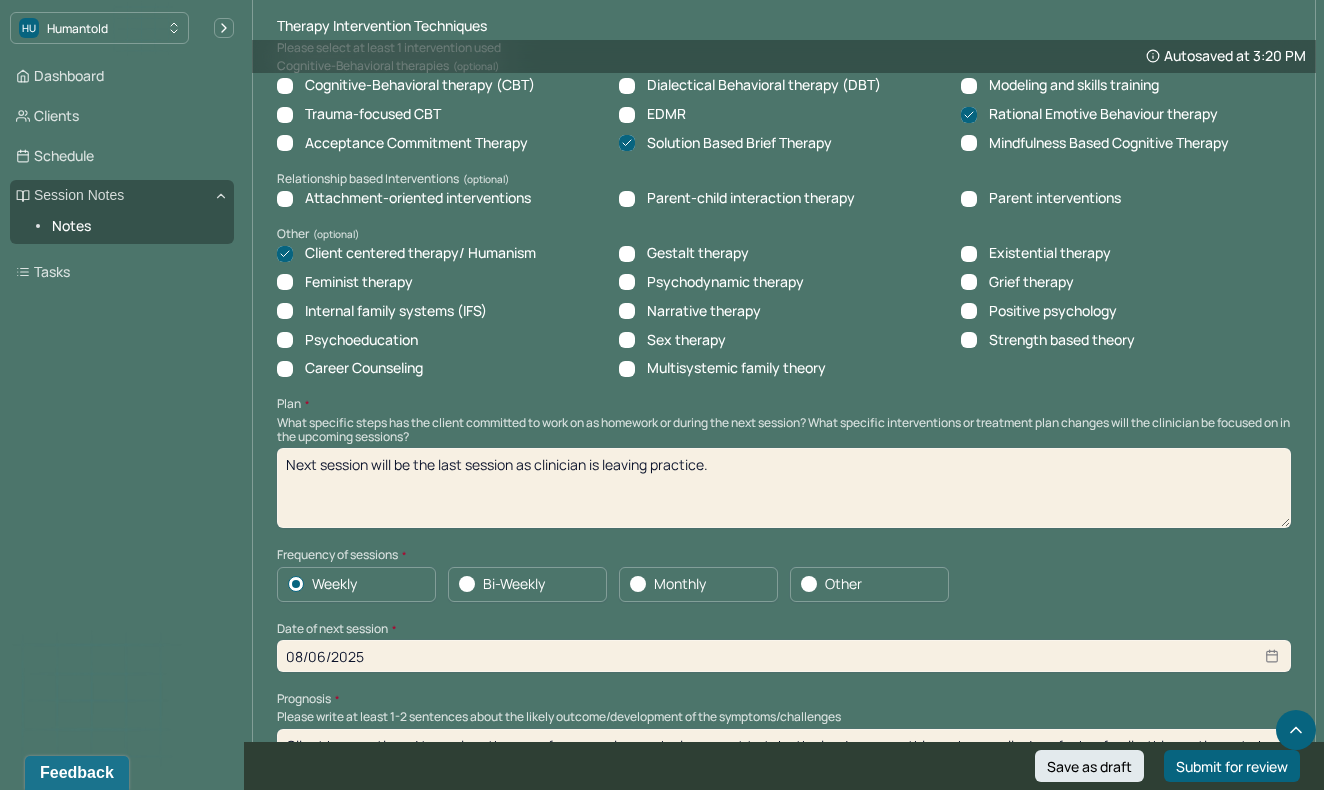 scroll, scrollTop: 1745, scrollLeft: 0, axis: vertical 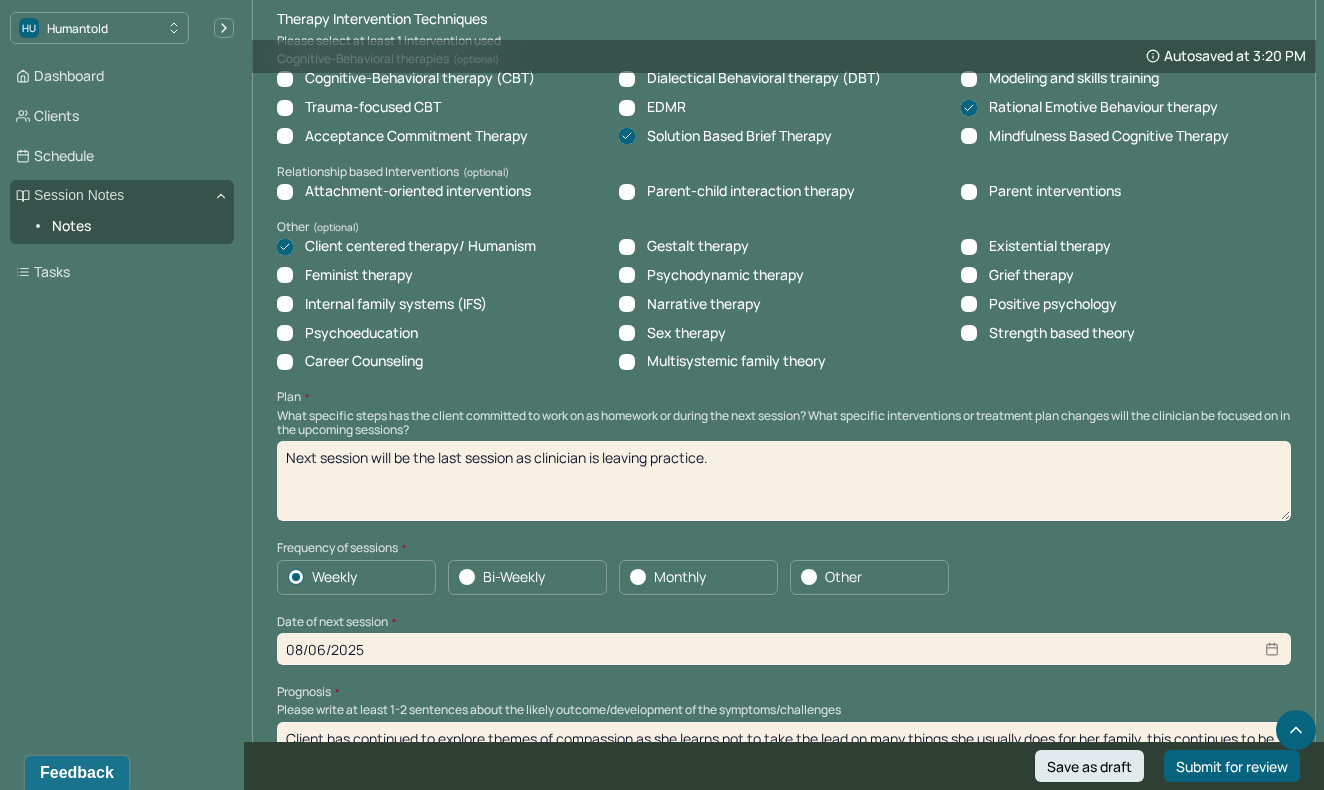 type on "Next session will be the last session as clinician is leaving practice." 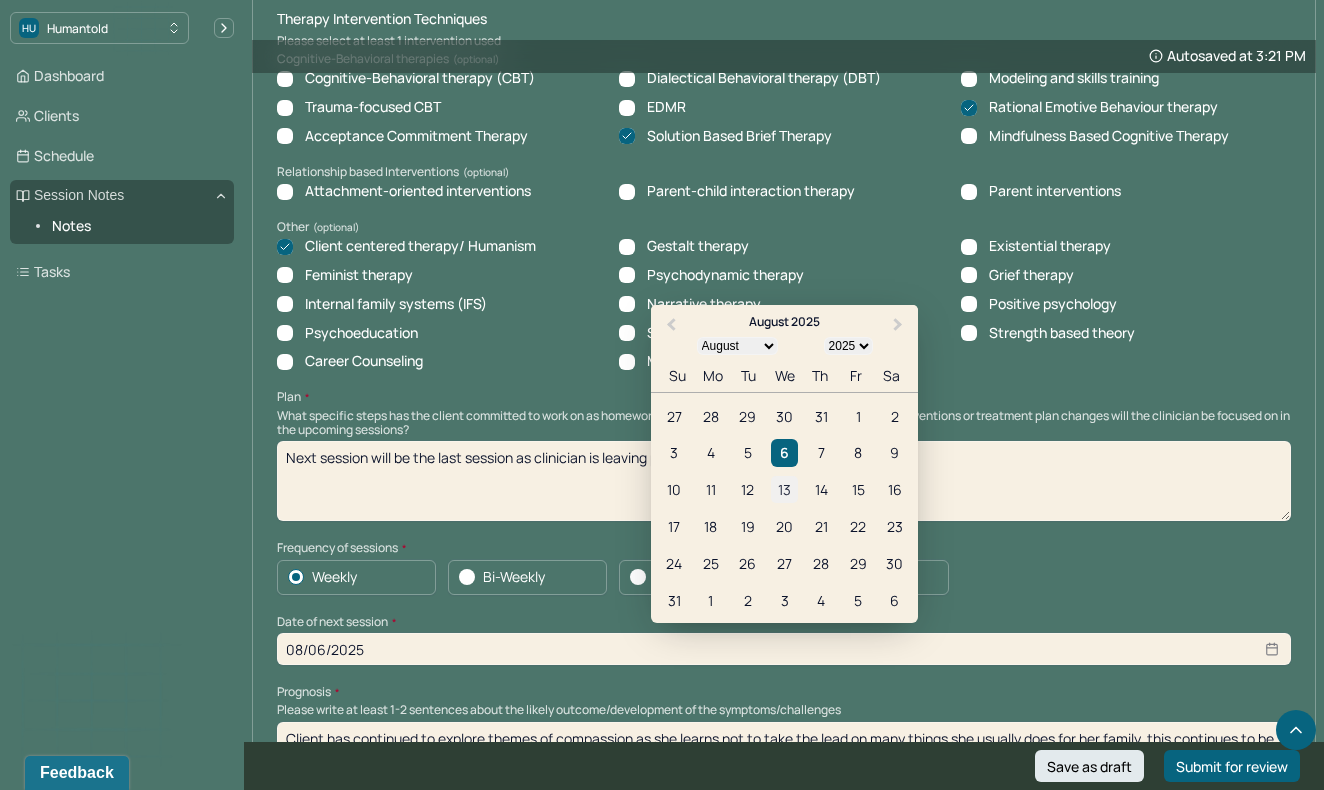 click on "13" at bounding box center (784, 489) 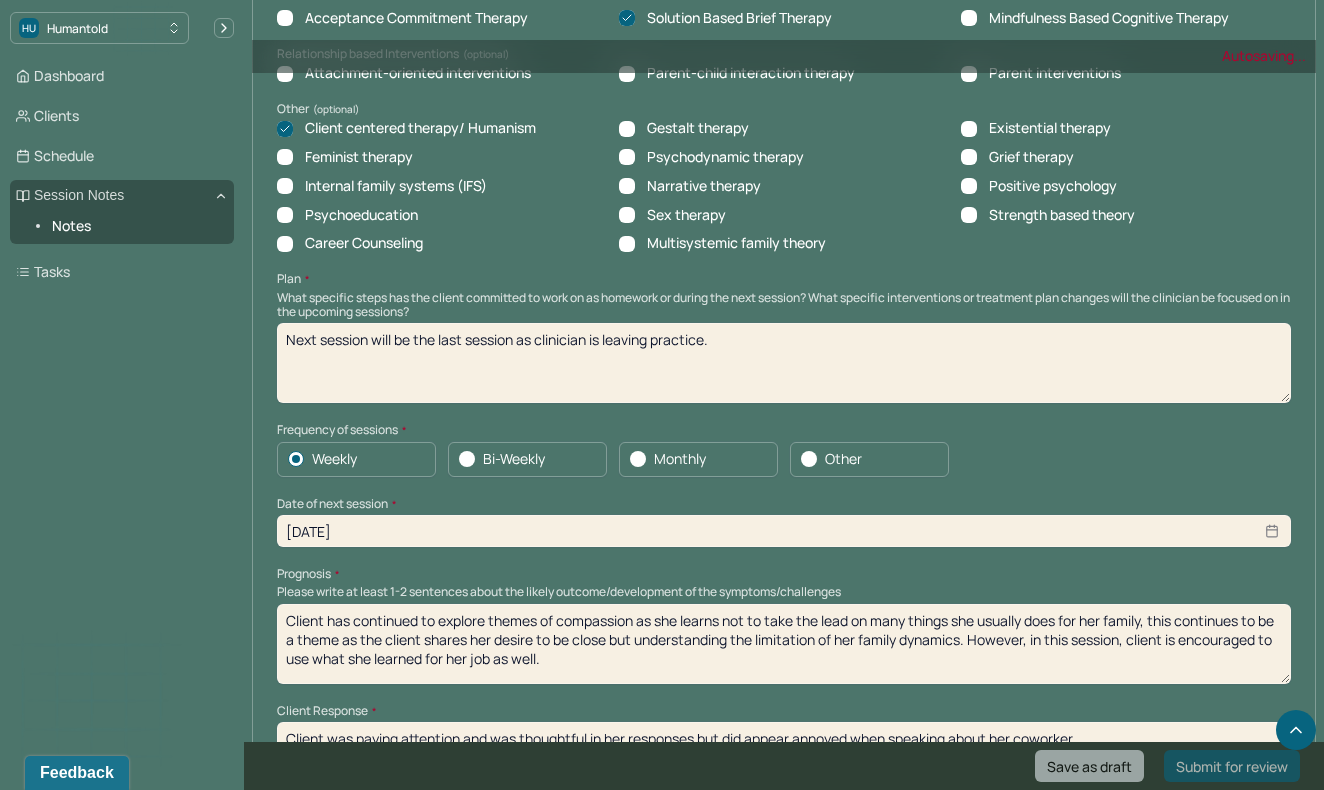scroll, scrollTop: 1868, scrollLeft: 0, axis: vertical 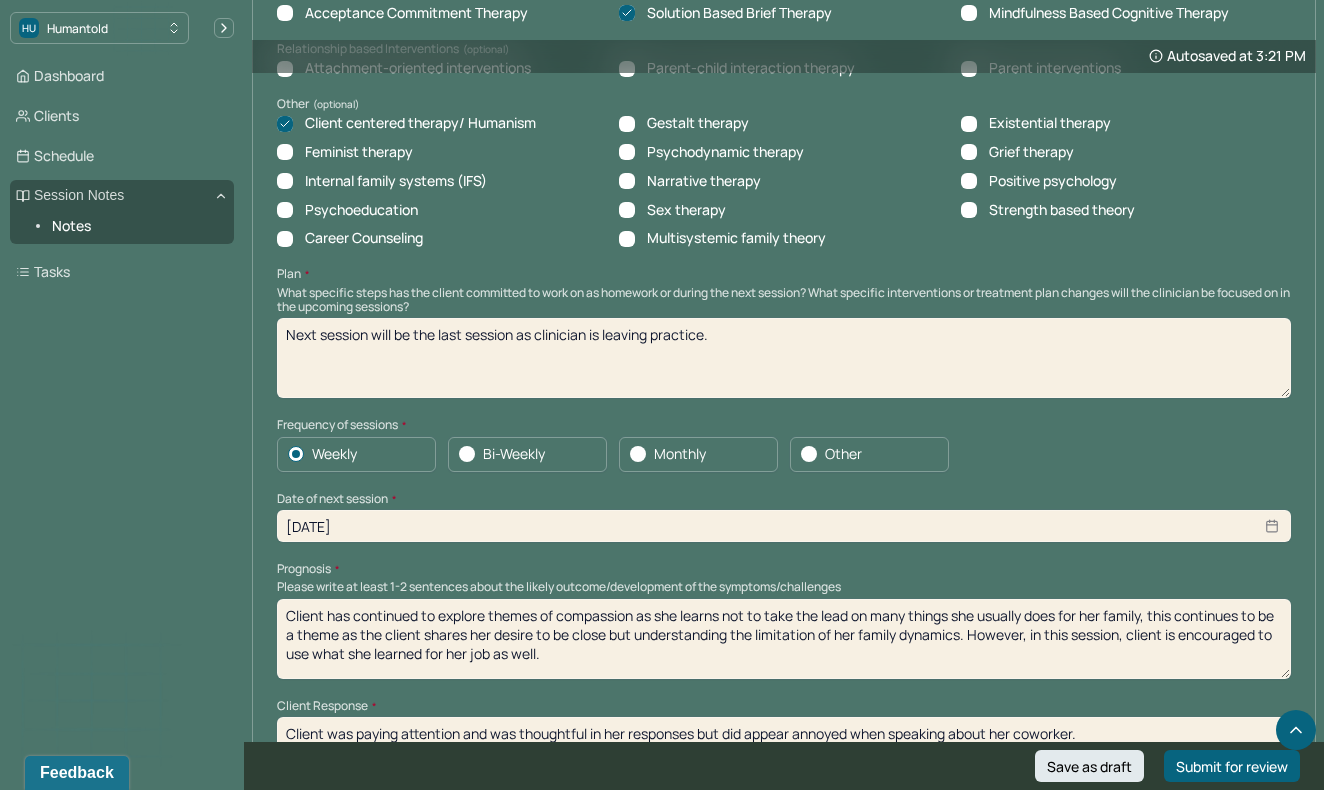 drag, startPoint x: 620, startPoint y: 628, endPoint x: 304, endPoint y: 541, distance: 327.75754 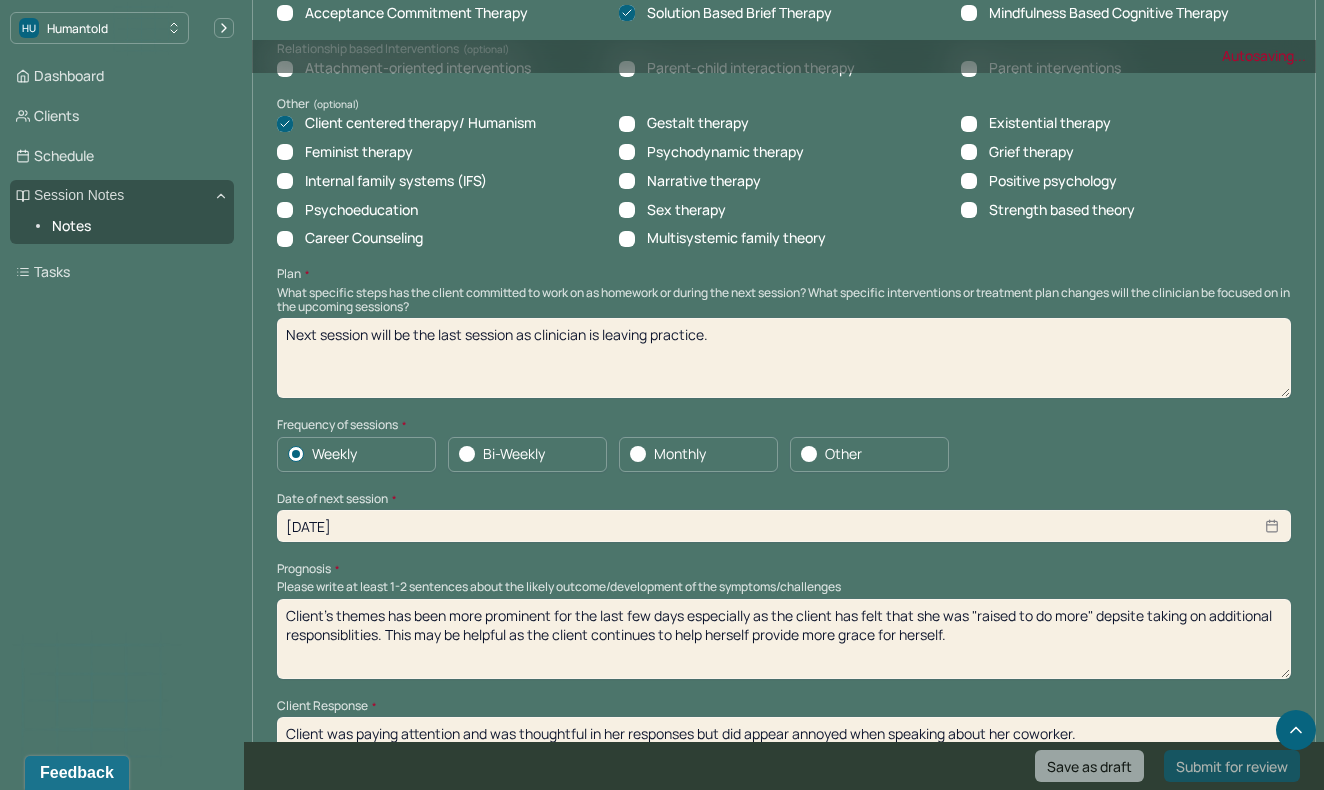 type on "Client's themes has been more prominent for the last few days especially as the client has felt that she was "raised to do more" depsite taking on additional responsiblities. This may be helpful as the client continues to help herself provide more grace for herself." 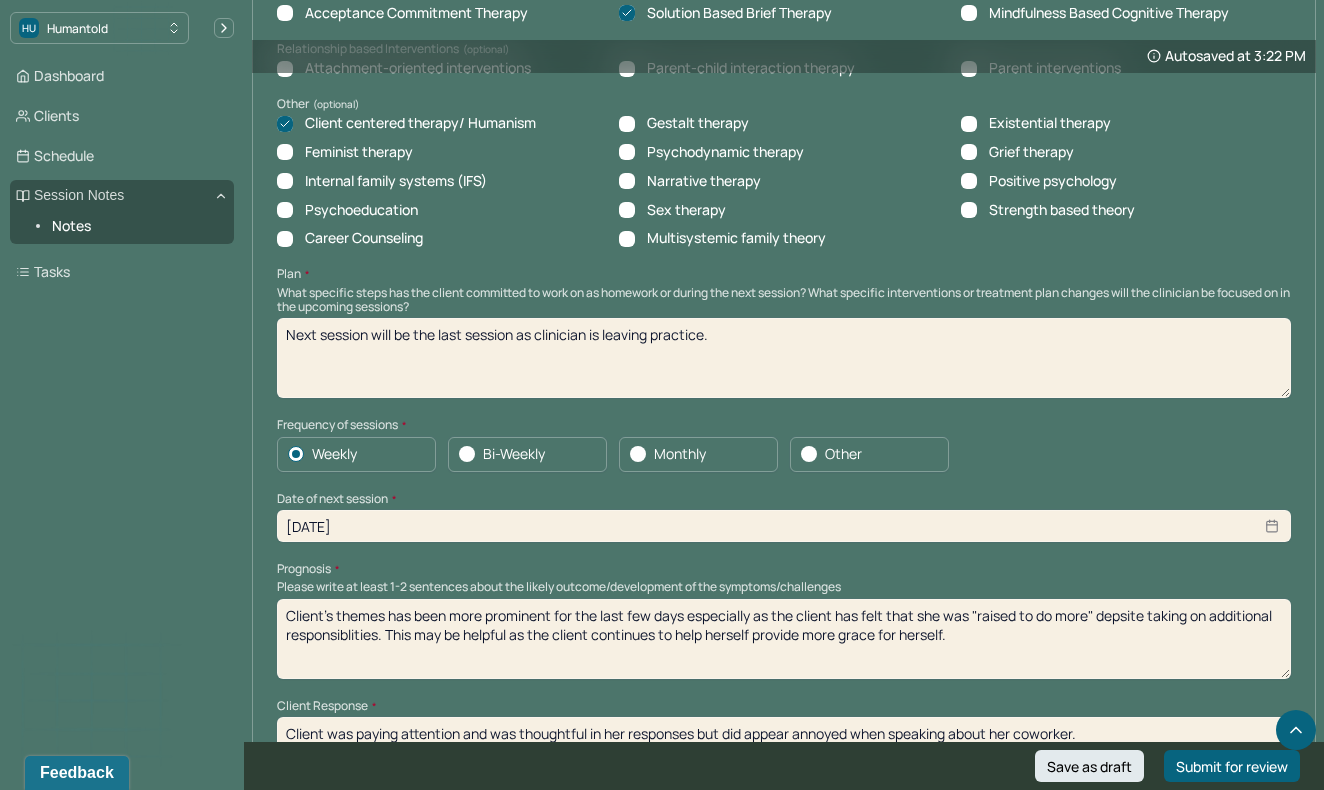 drag, startPoint x: 1092, startPoint y: 696, endPoint x: 205, endPoint y: 692, distance: 887.00903 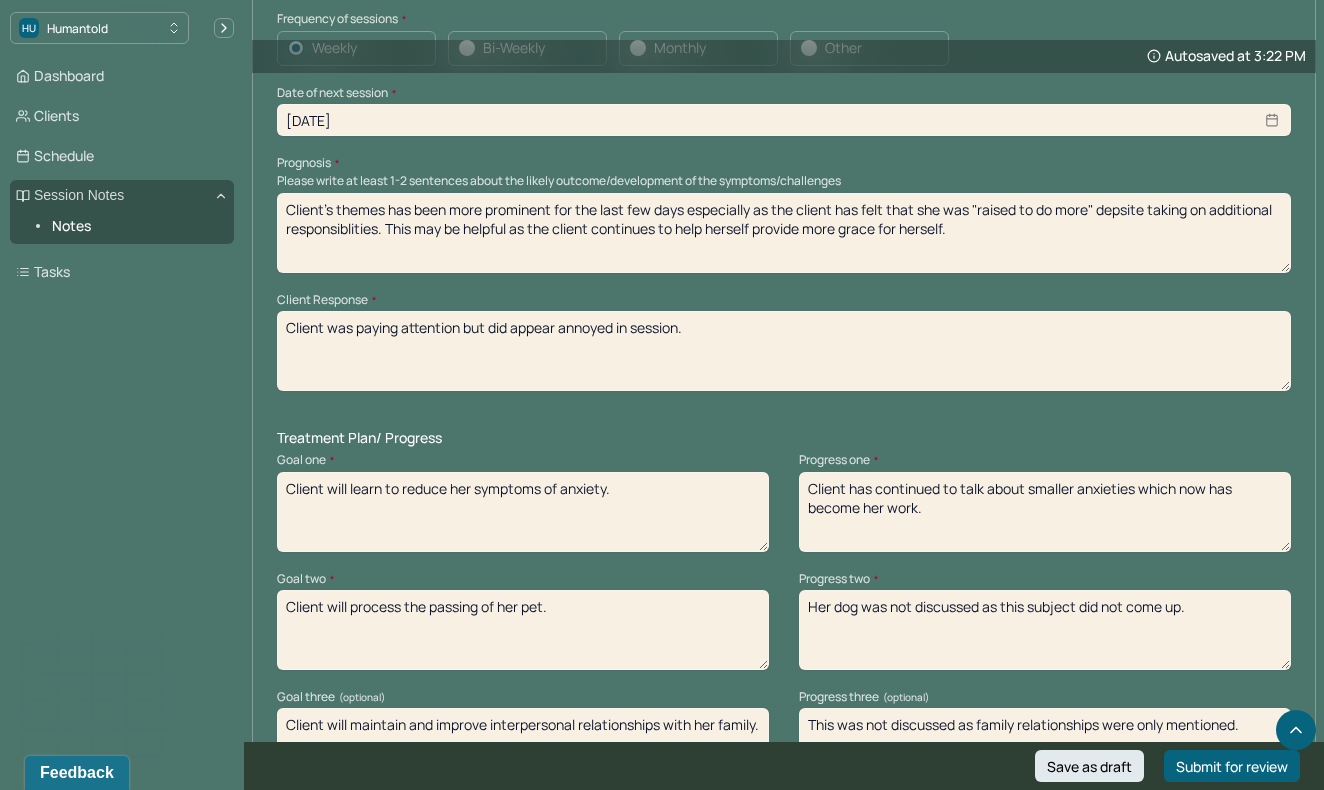 scroll, scrollTop: 2294, scrollLeft: 0, axis: vertical 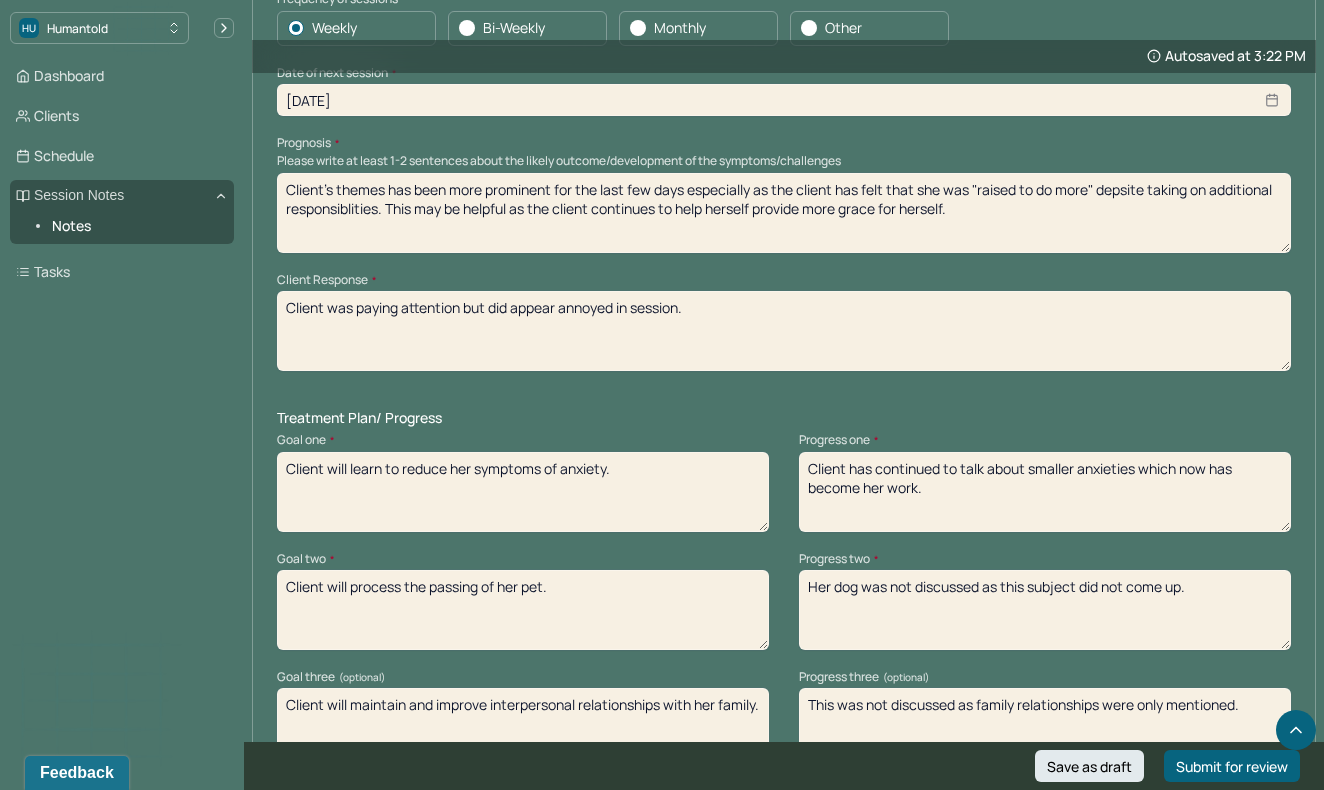 type on "Client was paying attention but did appear annoyed in session." 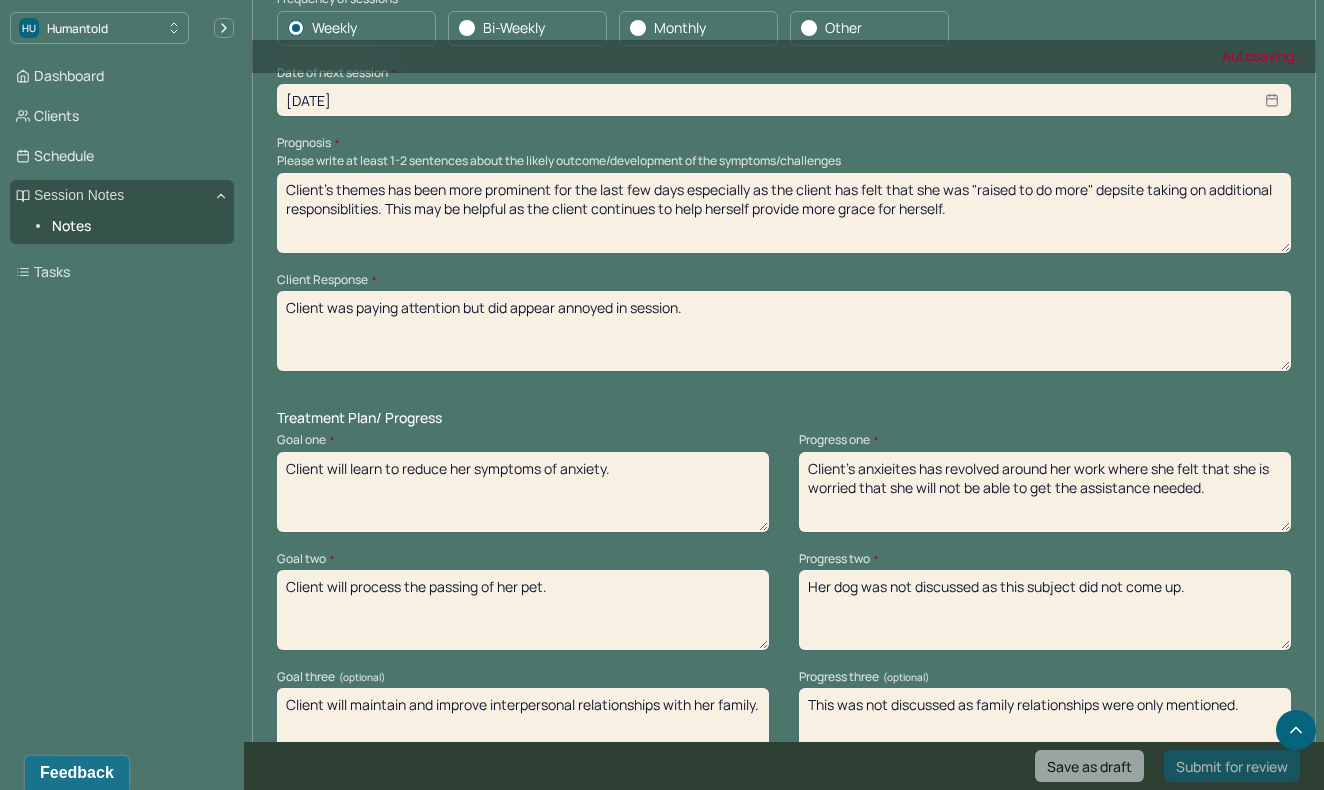 type on "Client's anxieites has revolved around her work where she felt that she is worried that she will not be able to get the assistance needed." 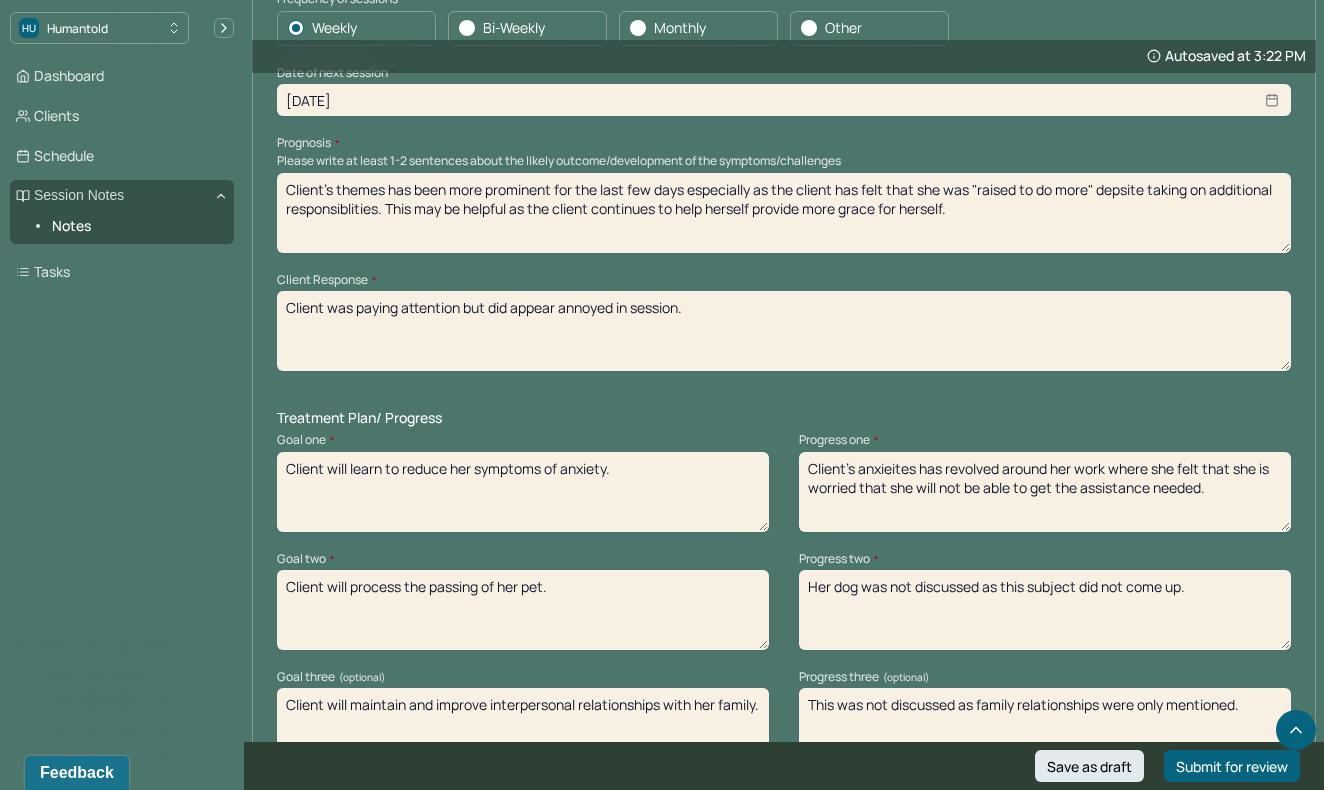 drag, startPoint x: 1243, startPoint y: 549, endPoint x: 793, endPoint y: 544, distance: 450.02777 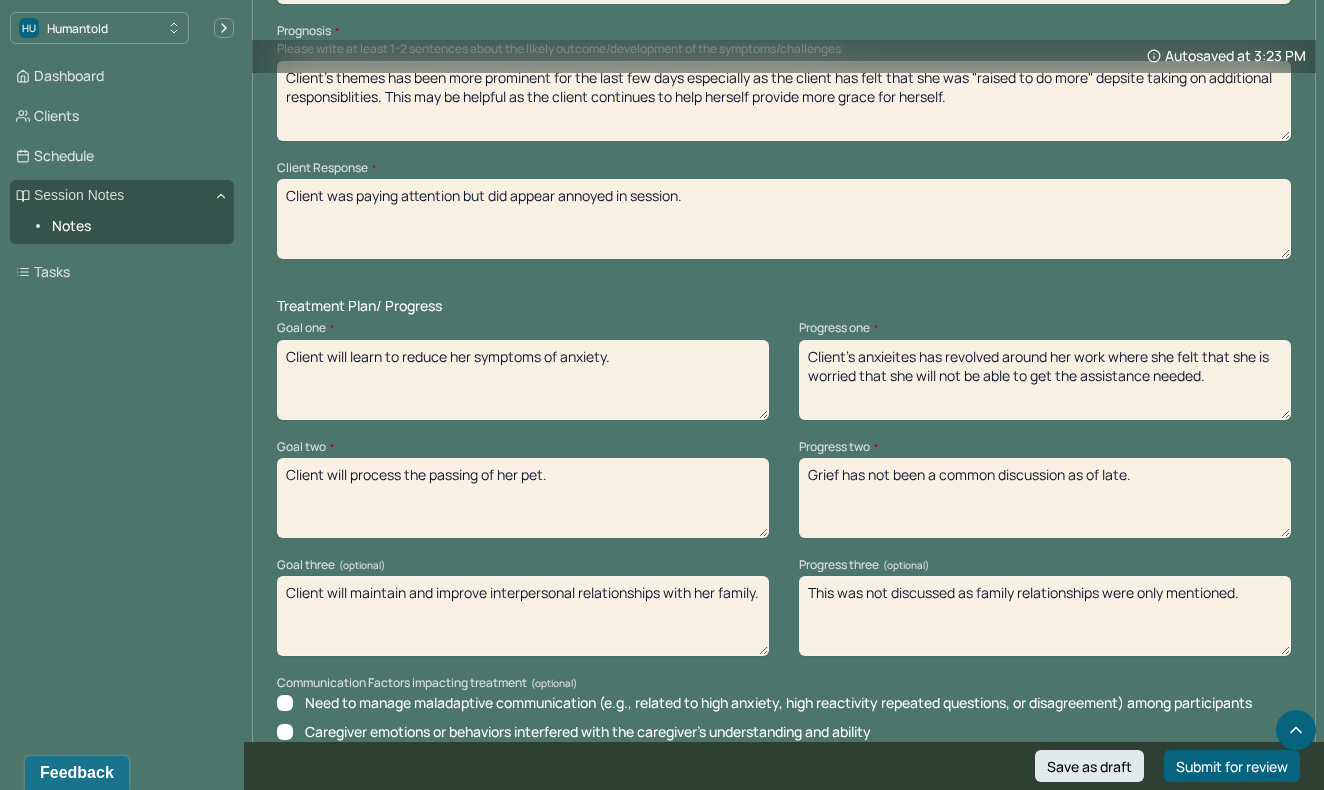 scroll, scrollTop: 2442, scrollLeft: 0, axis: vertical 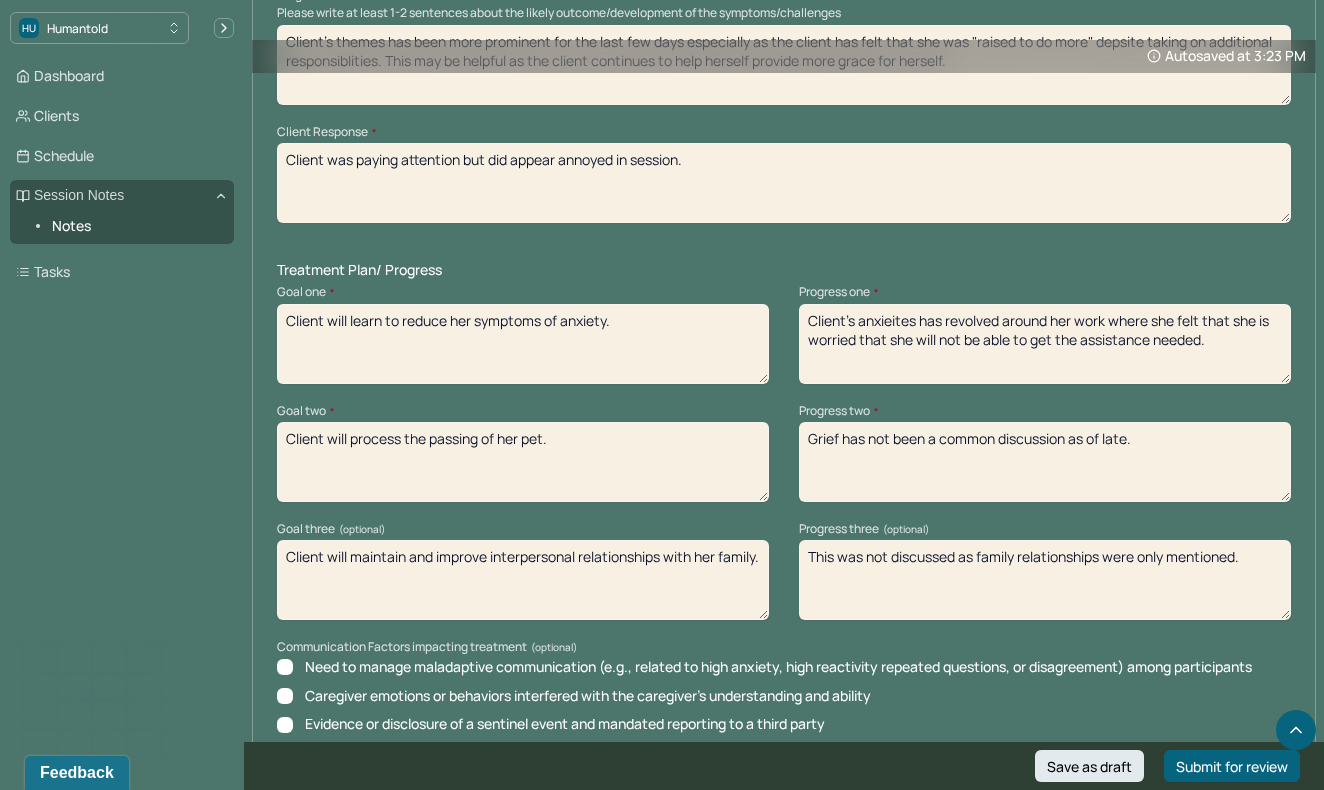 type on "Grief has not been a common discussion as of late." 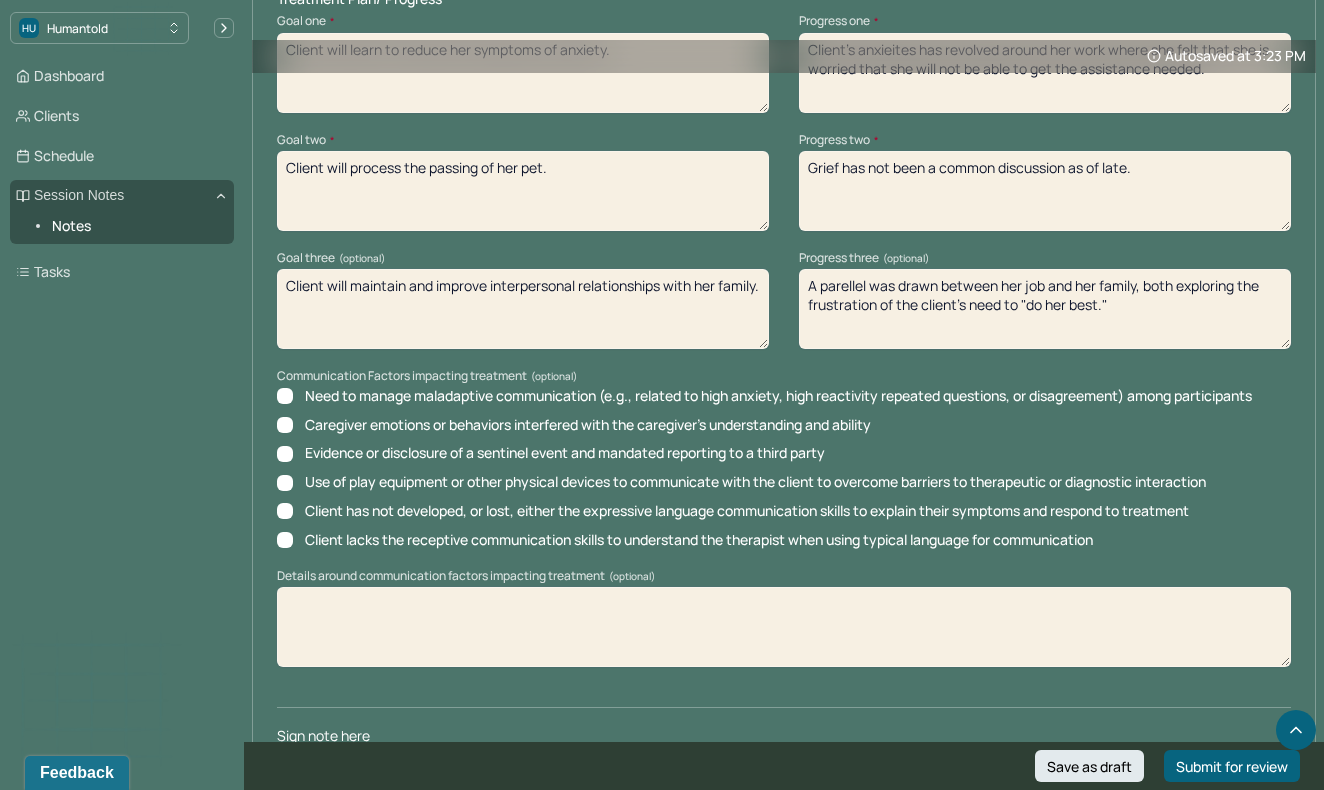 scroll, scrollTop: 2764, scrollLeft: 0, axis: vertical 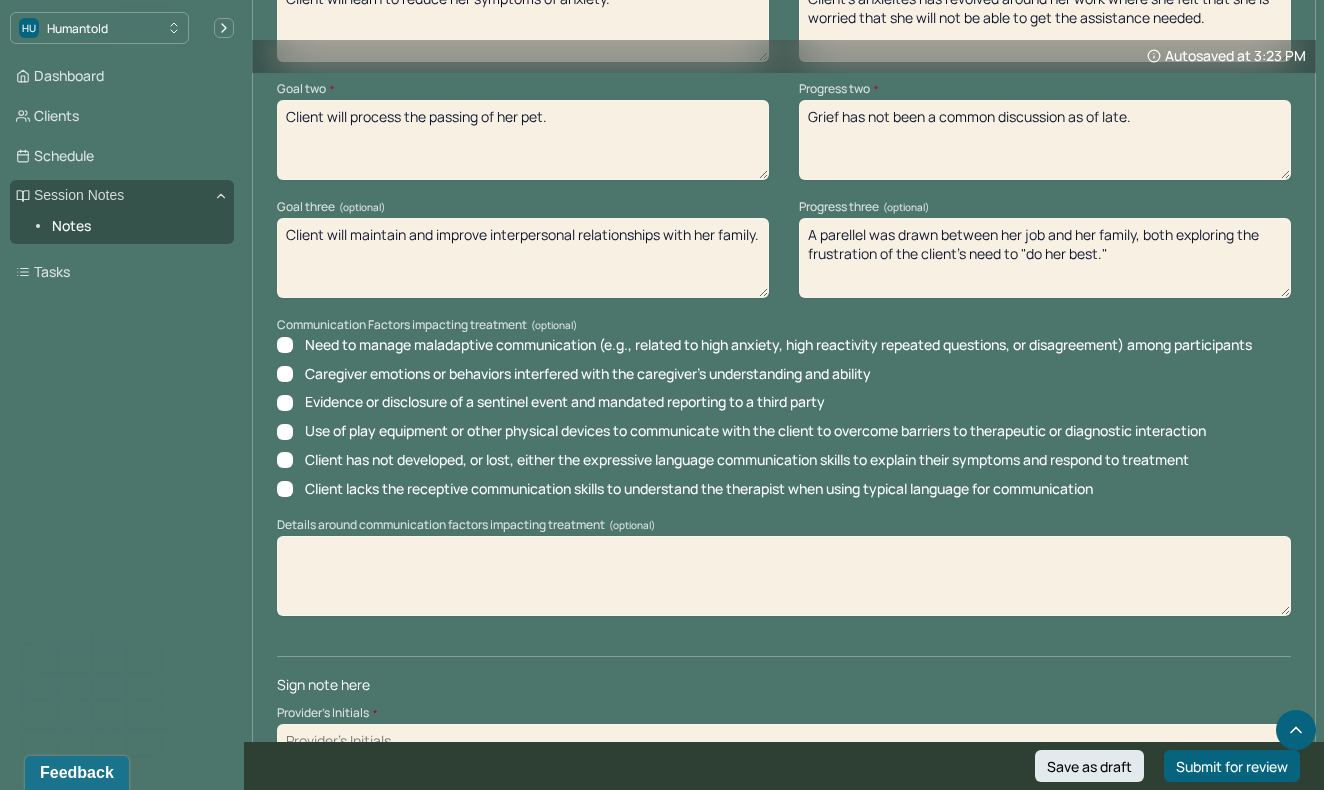 type on "A parellel was drawn between her job and her family, both exploring the frustration of the client's need to "do her best."" 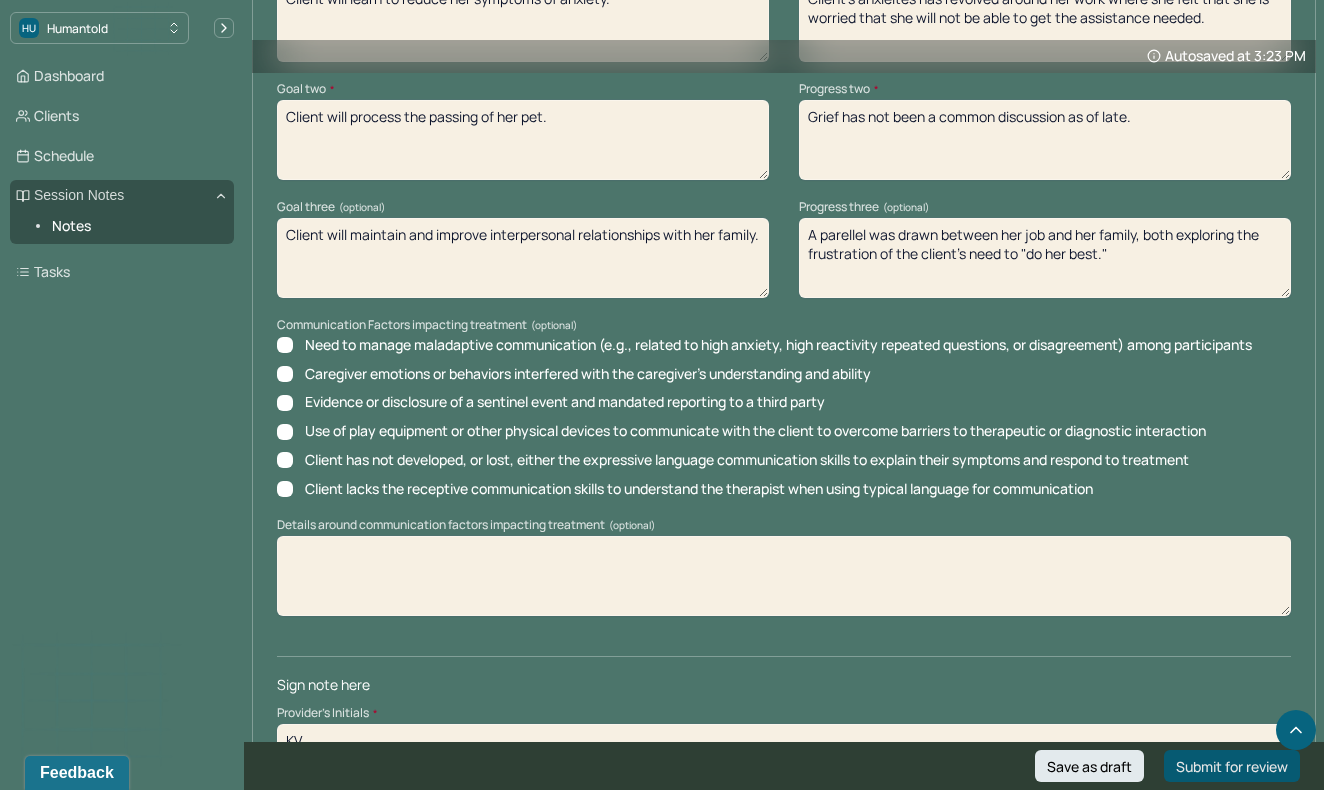 type on "KV" 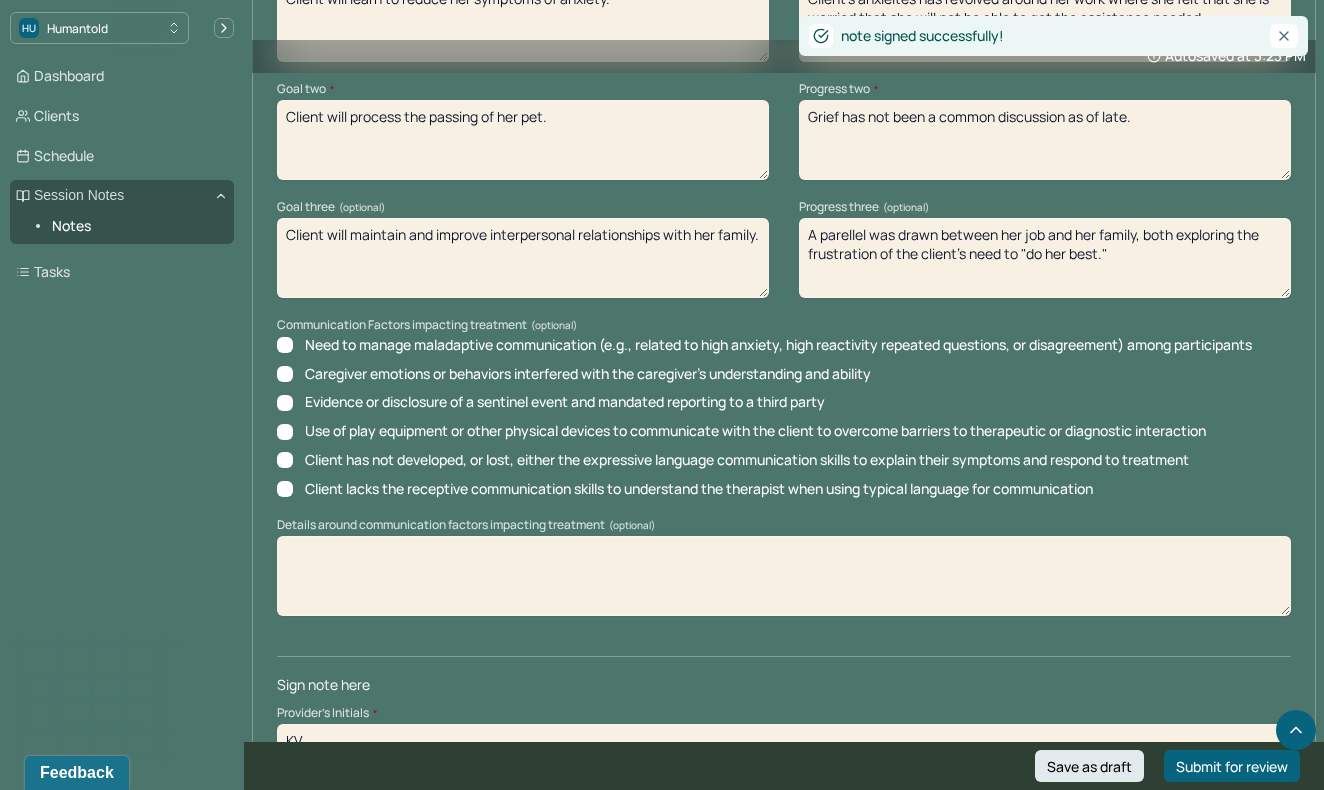 scroll, scrollTop: 0, scrollLeft: 0, axis: both 